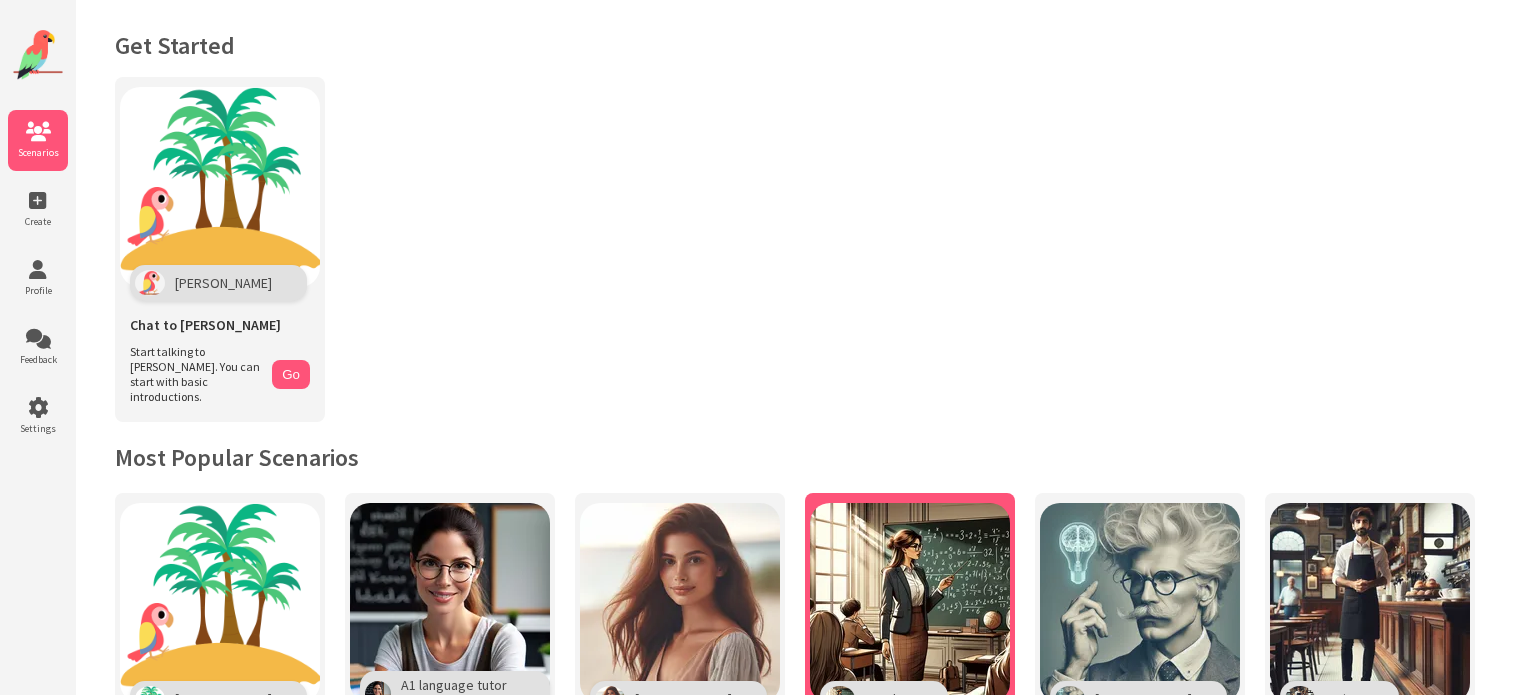 scroll, scrollTop: 0, scrollLeft: 0, axis: both 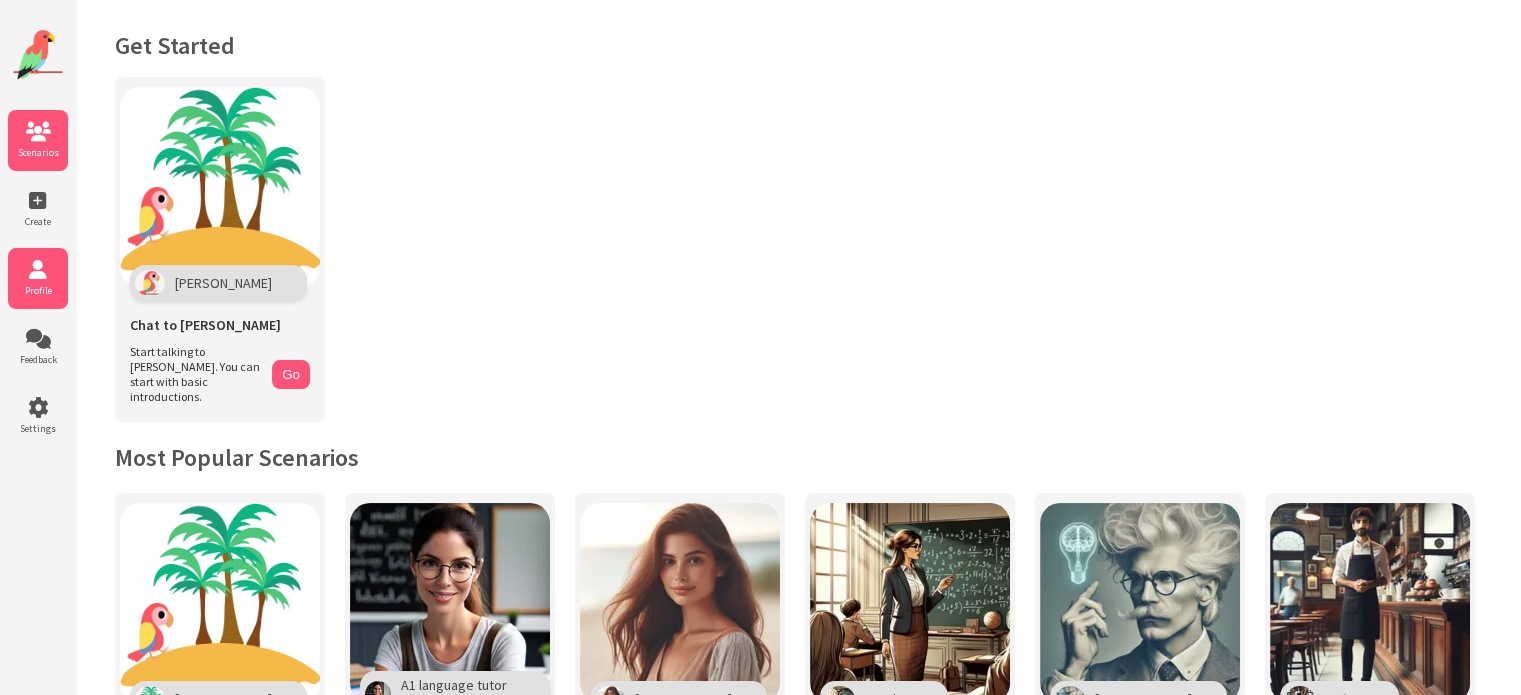 click on "Profile" at bounding box center (38, 290) 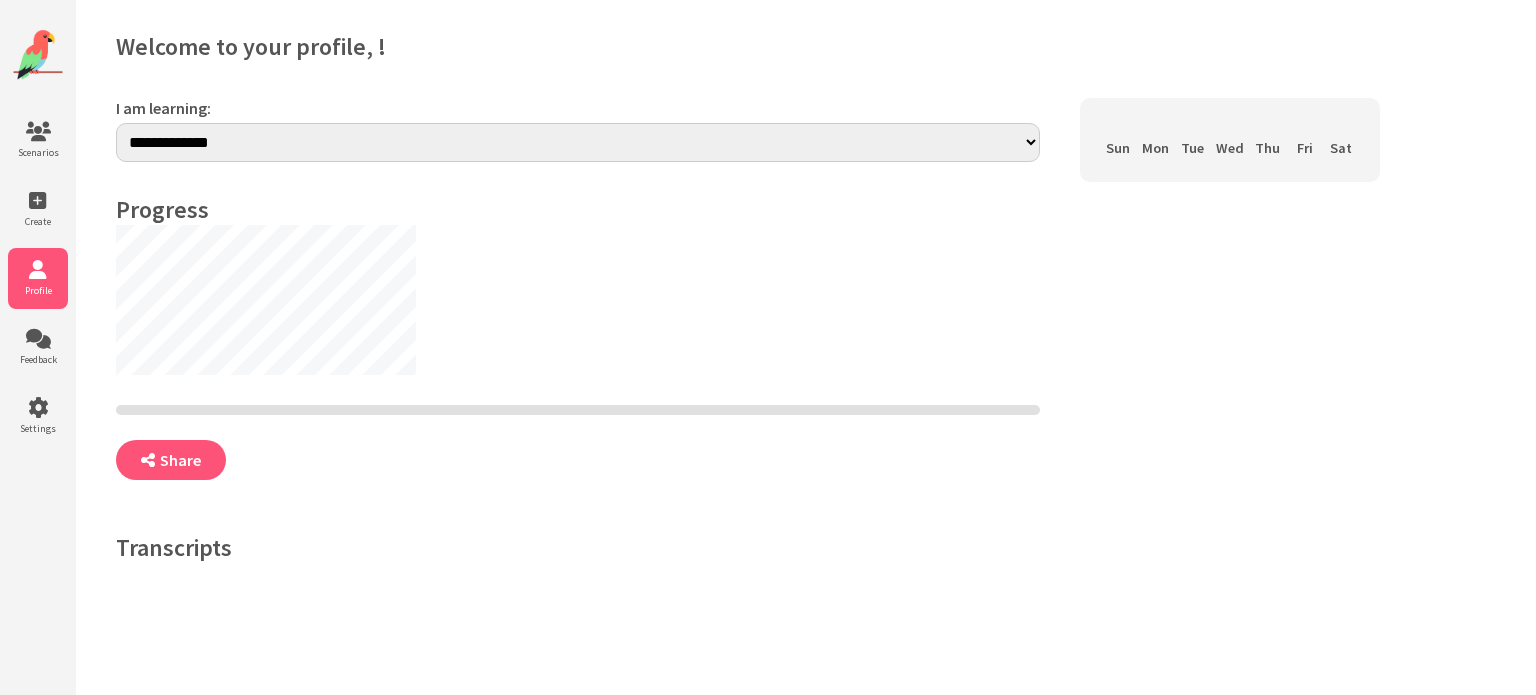 scroll, scrollTop: 0, scrollLeft: 0, axis: both 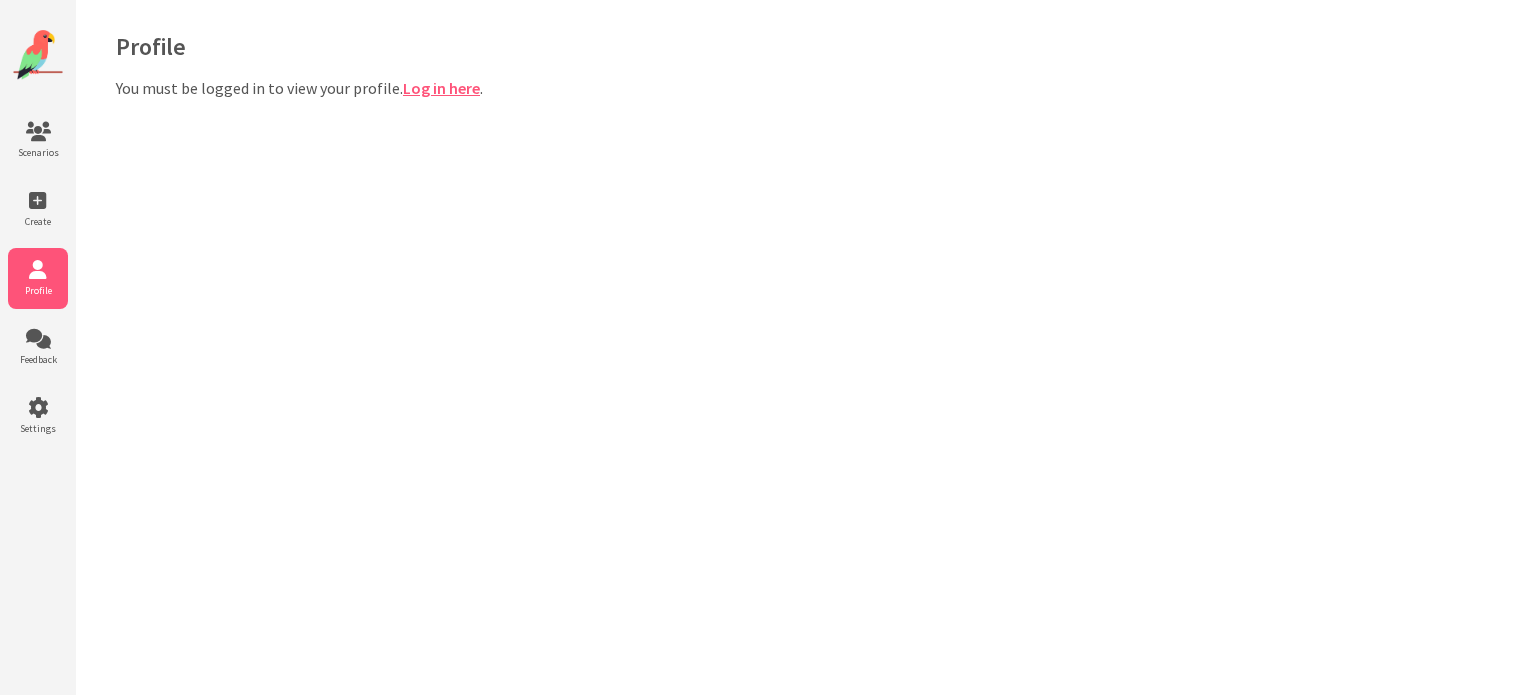 click on "Log in here" at bounding box center (441, 88) 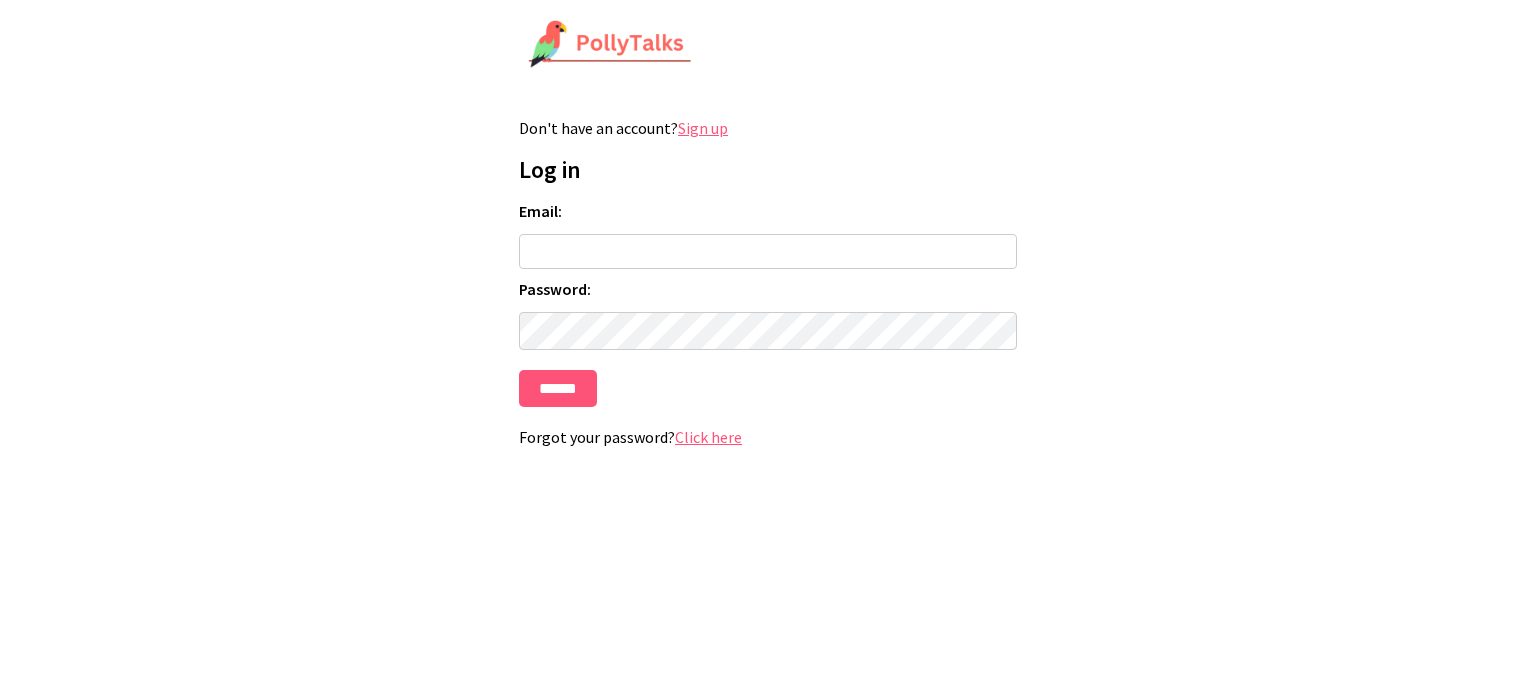 scroll, scrollTop: 0, scrollLeft: 0, axis: both 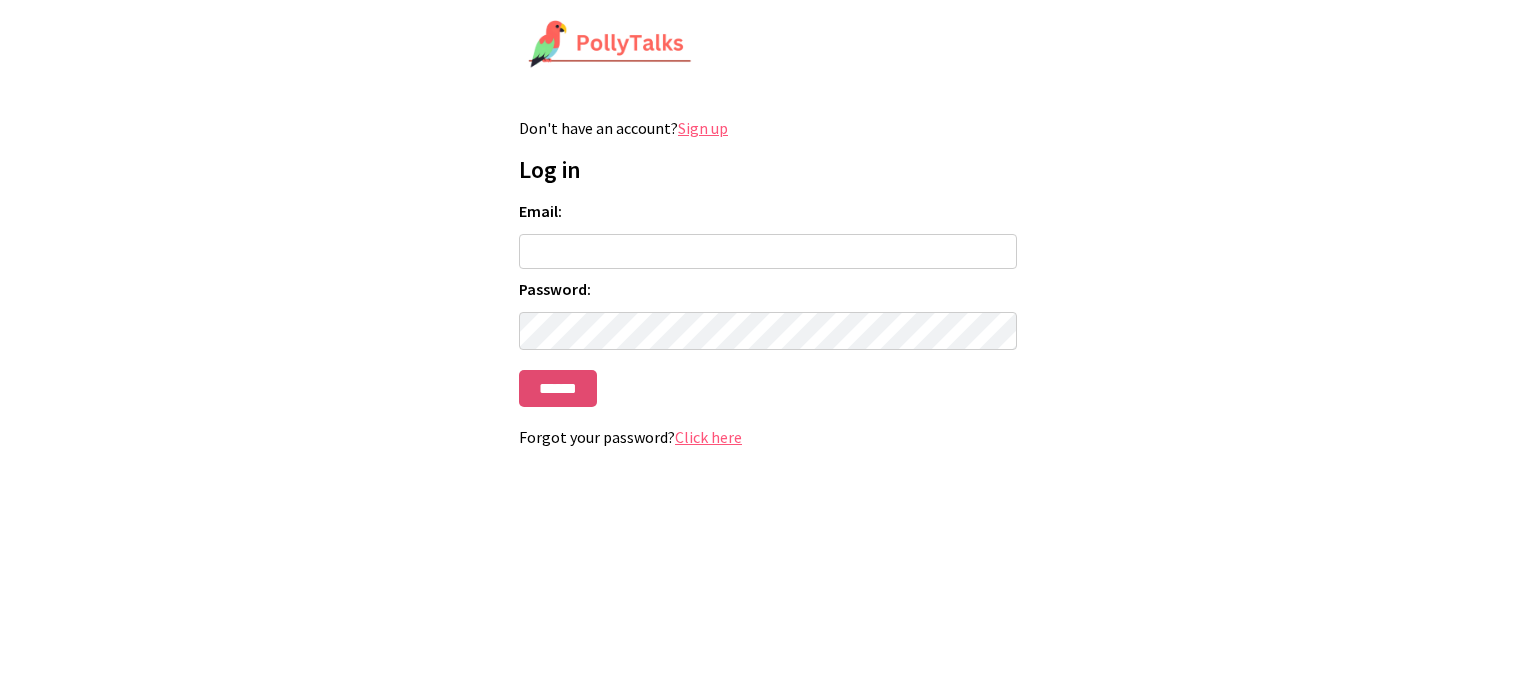 type on "**********" 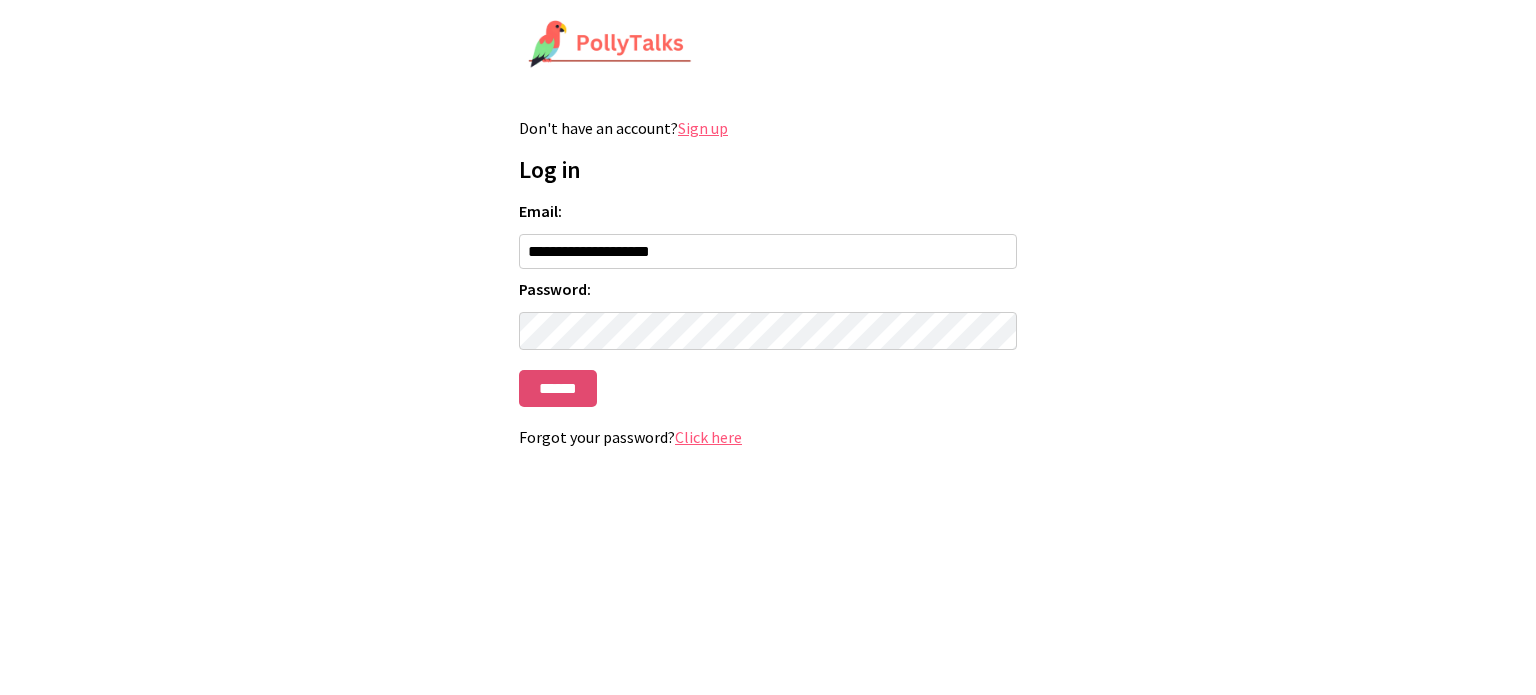 click on "******" at bounding box center [558, 388] 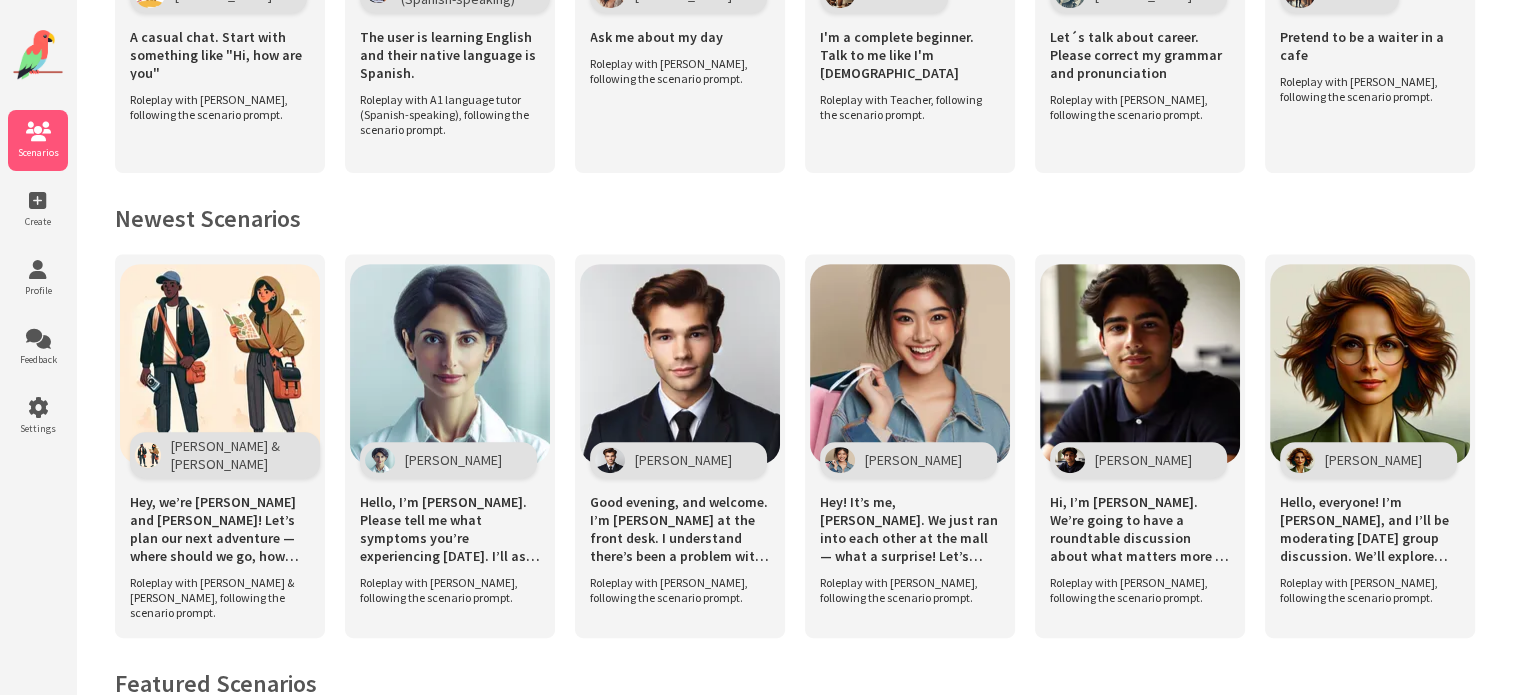 scroll, scrollTop: 752, scrollLeft: 0, axis: vertical 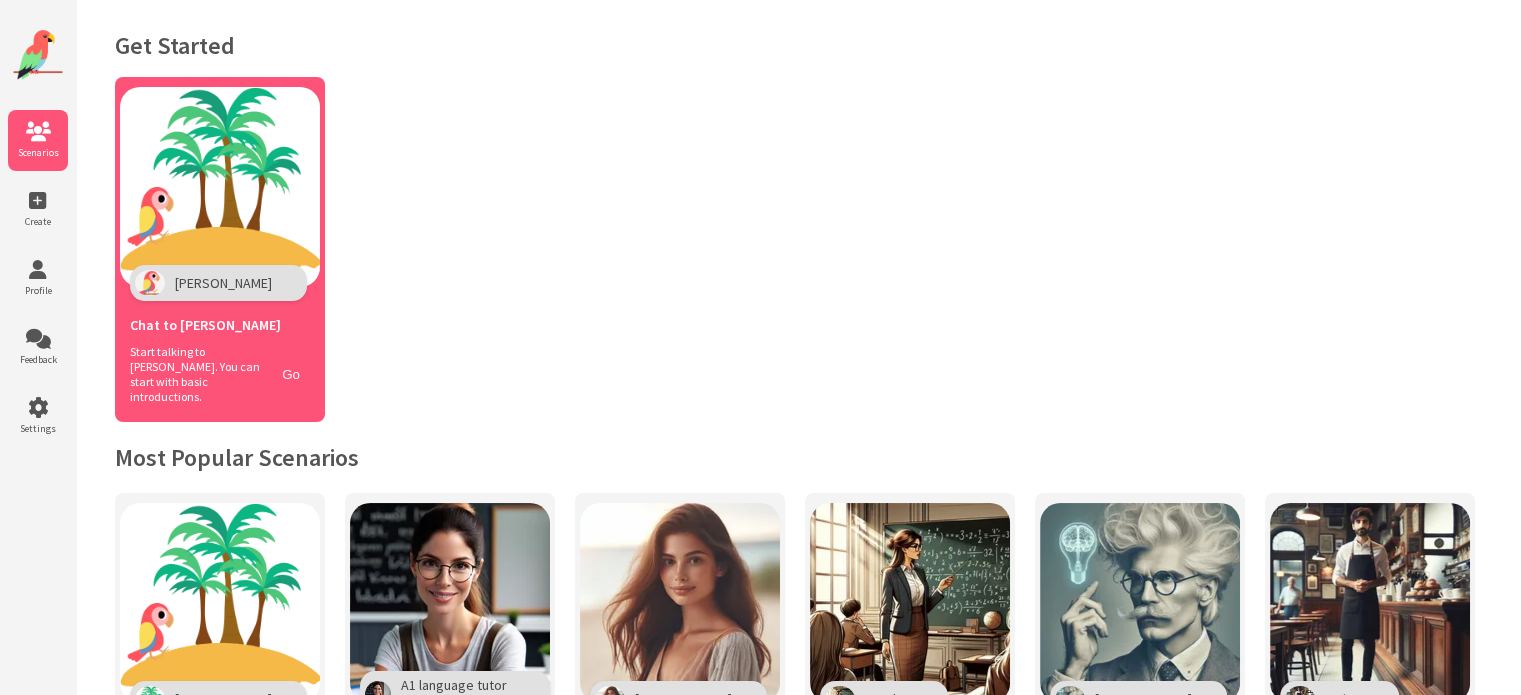 click on "Start talking to [PERSON_NAME]. You can start with basic introductions." at bounding box center (196, 374) 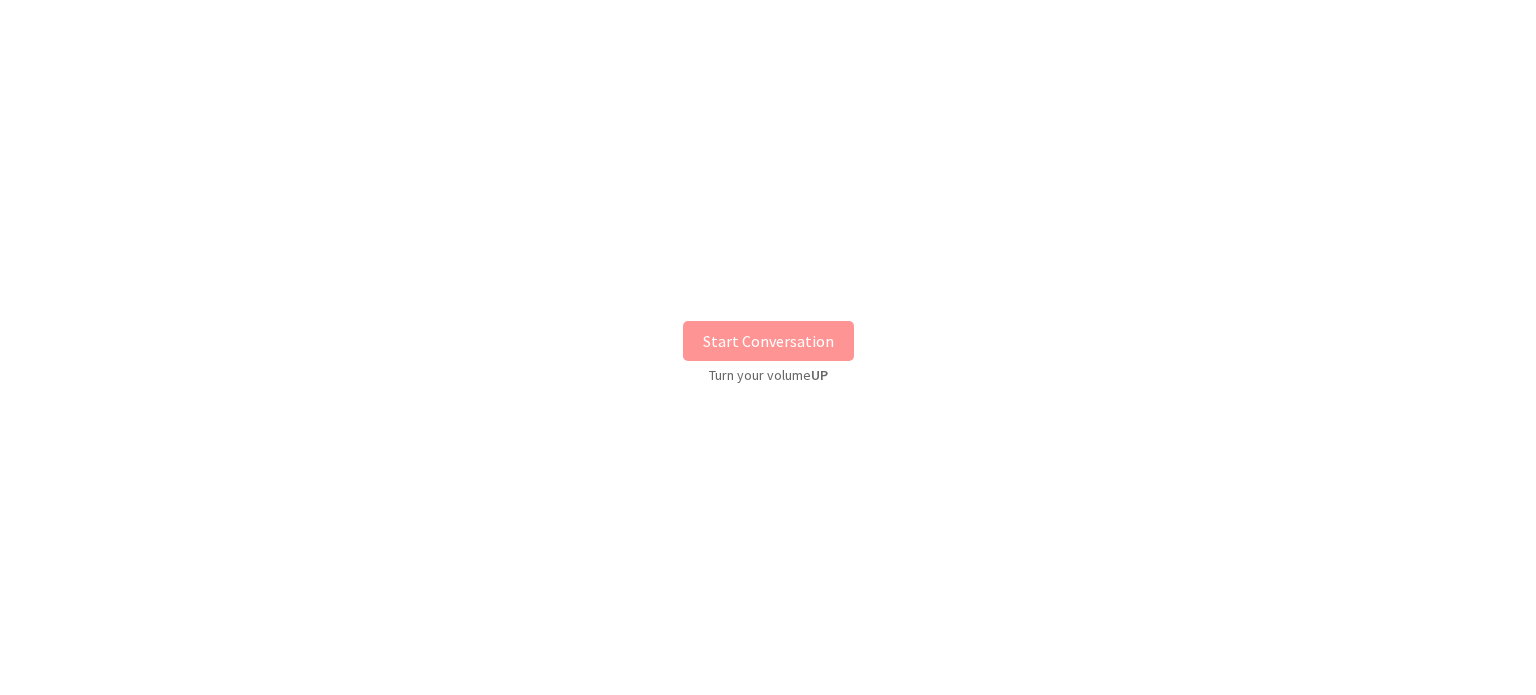 scroll, scrollTop: 0, scrollLeft: 0, axis: both 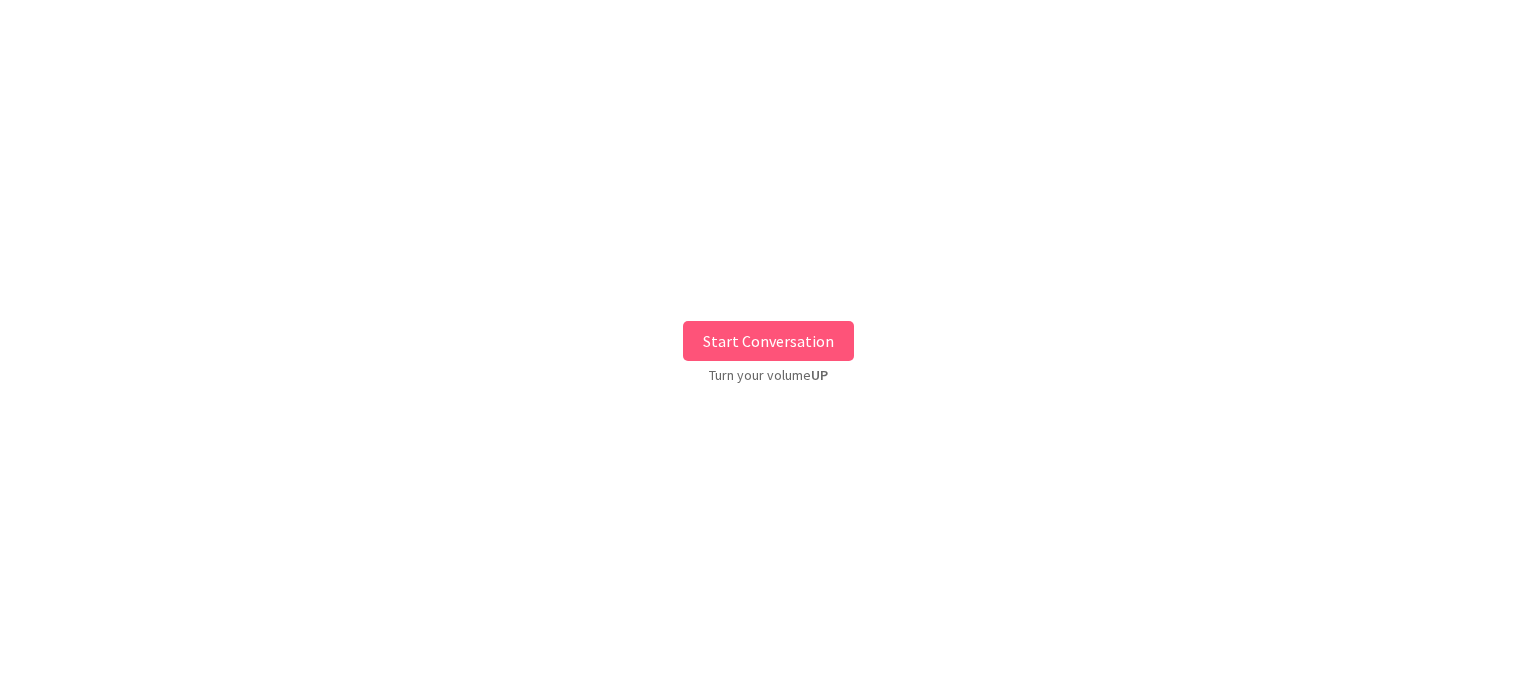 click on "Start Conversation" at bounding box center (768, 341) 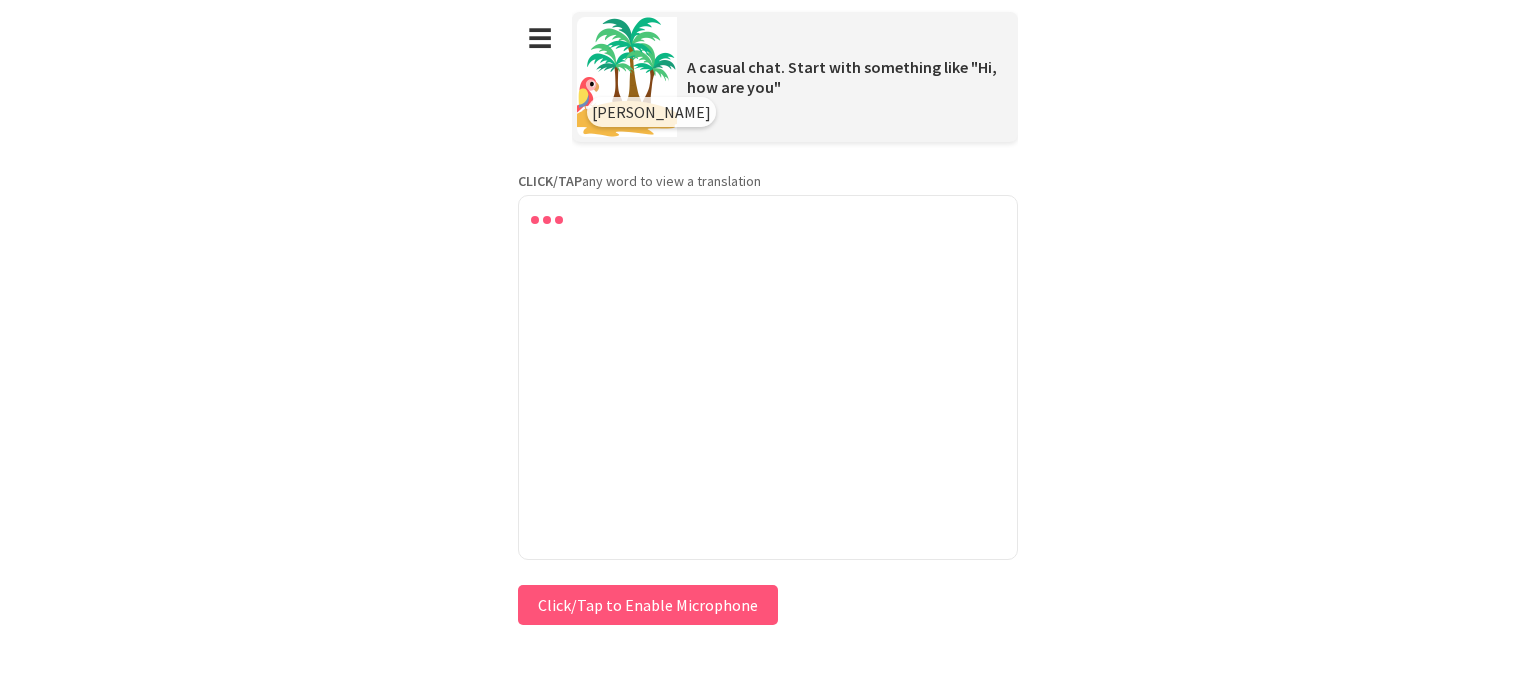 type 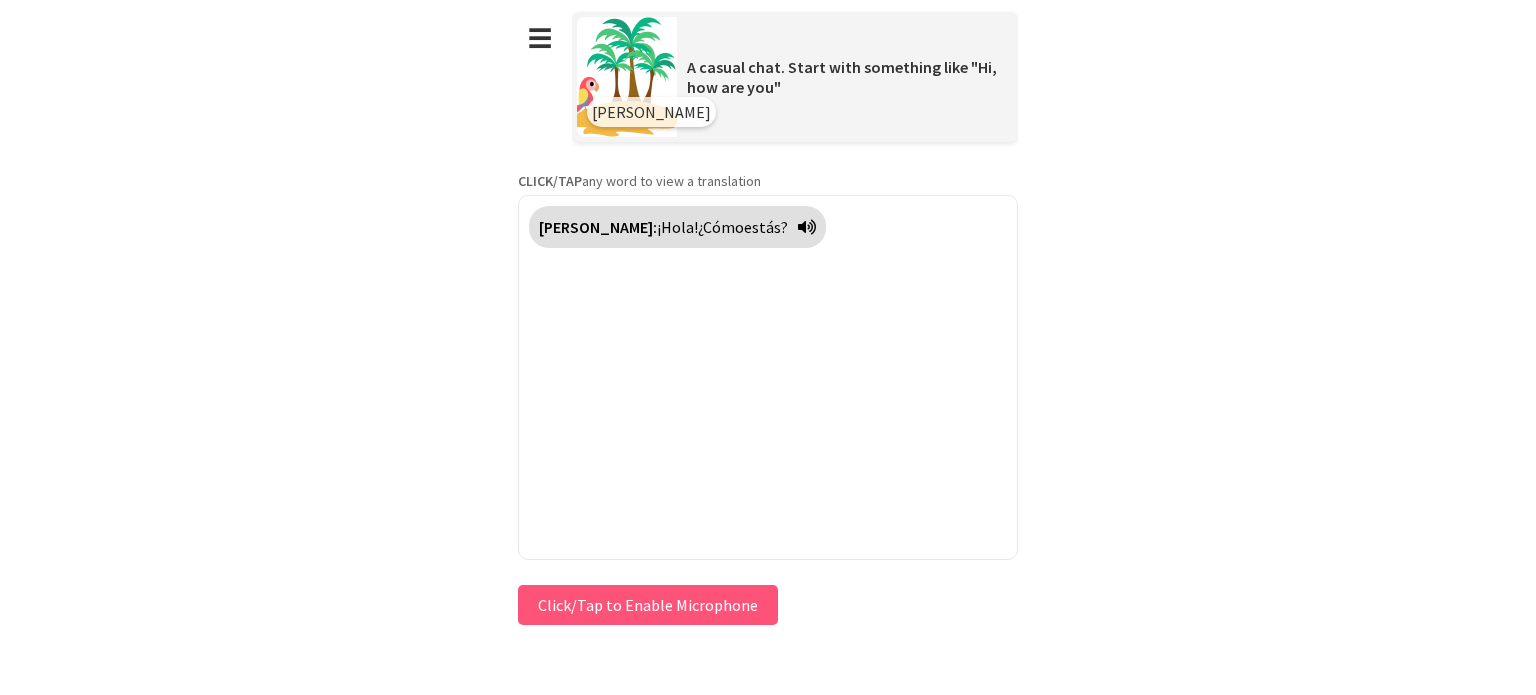 click on "Click/Tap to Enable Microphone" at bounding box center (648, 605) 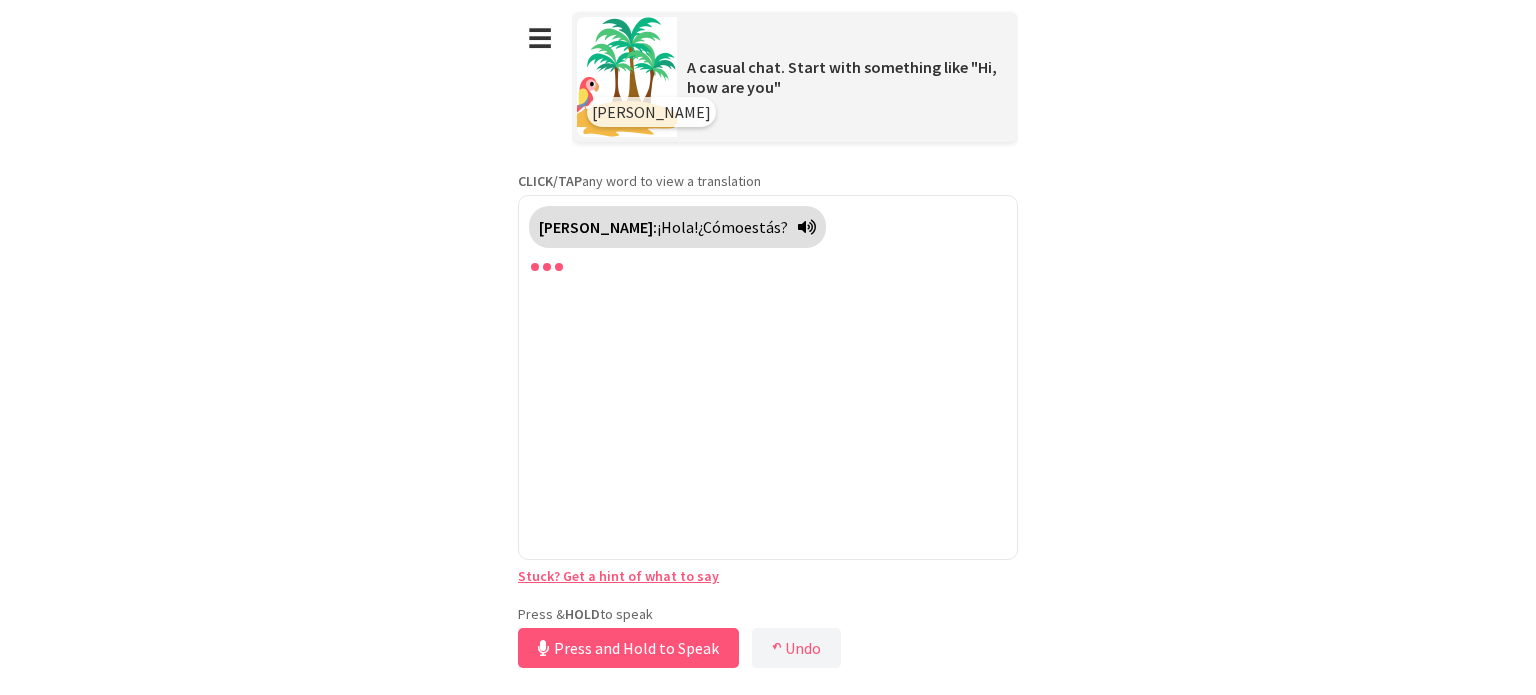 drag, startPoint x: 630, startPoint y: 642, endPoint x: 242, endPoint y: 605, distance: 389.7602 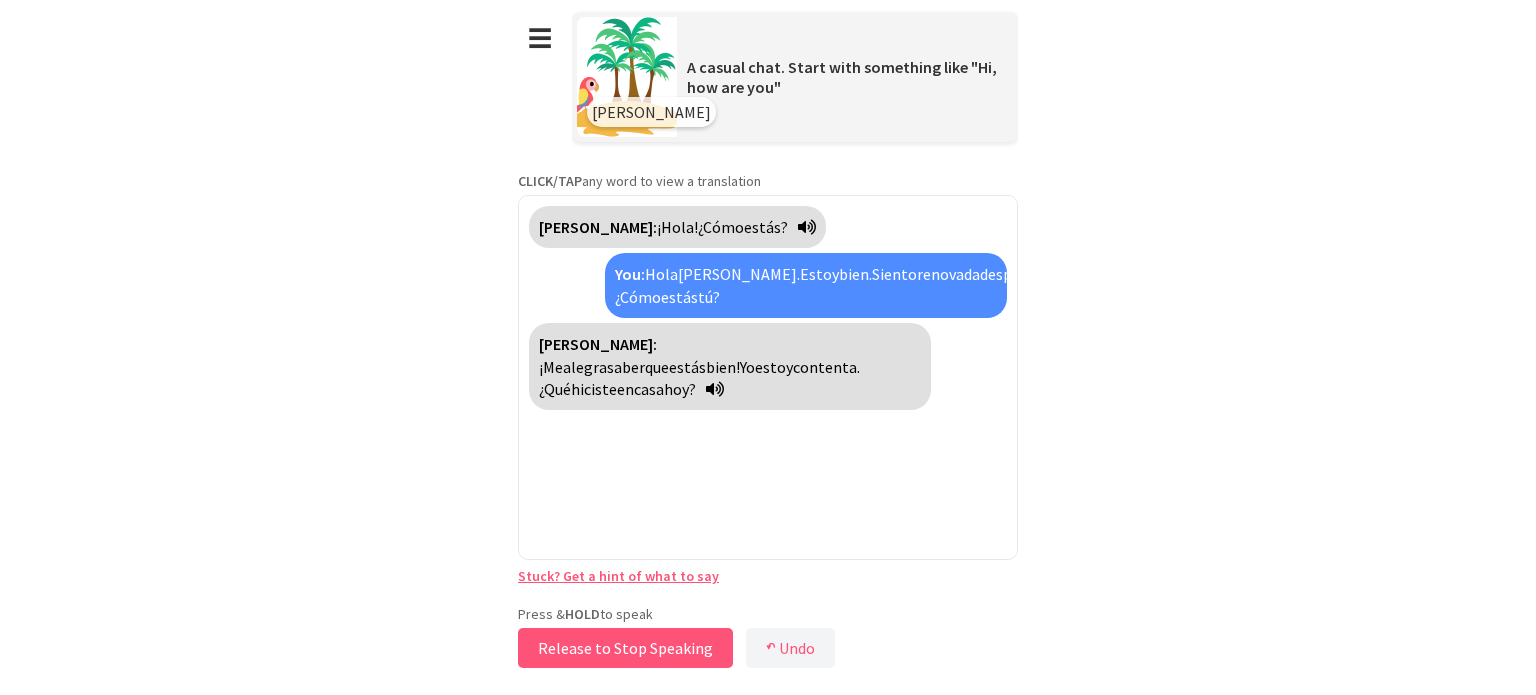 click on "Release to Stop Speaking" at bounding box center [625, 648] 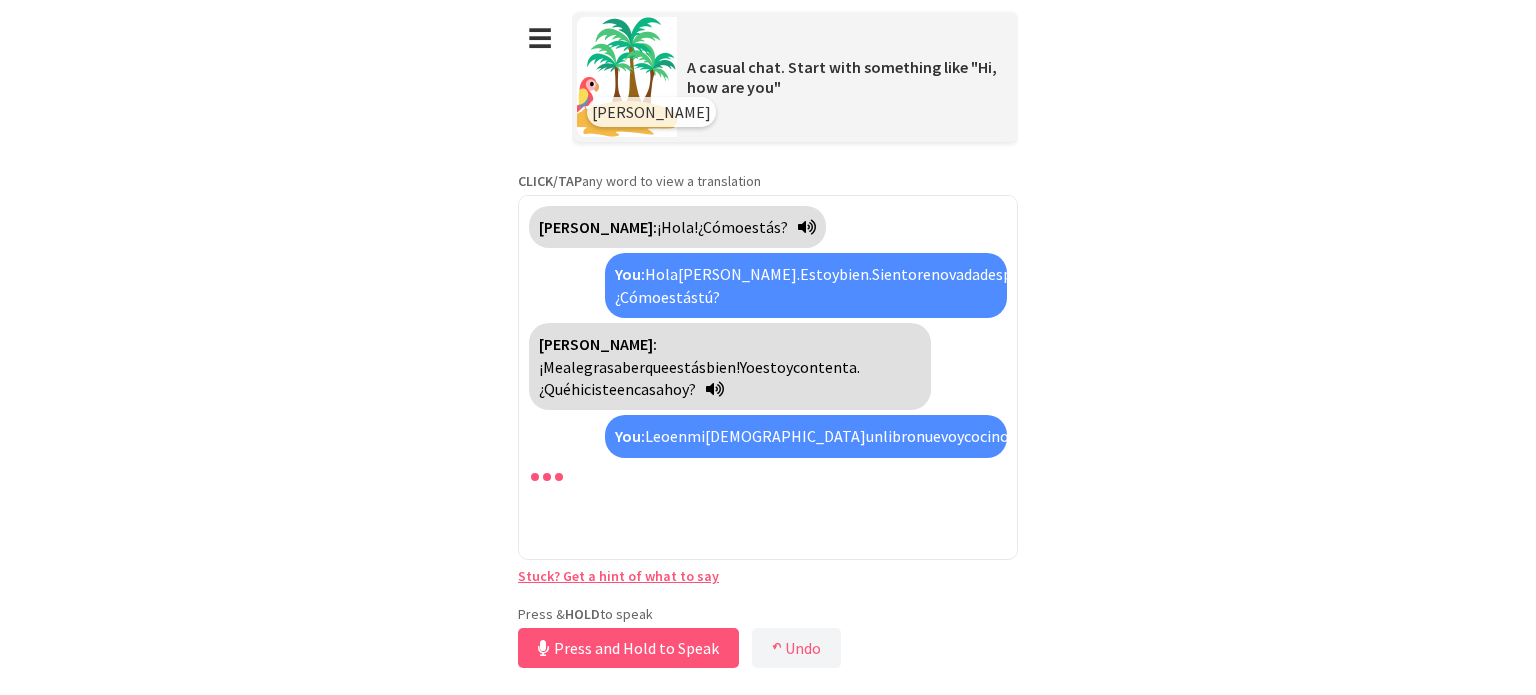 scroll, scrollTop: 17, scrollLeft: 0, axis: vertical 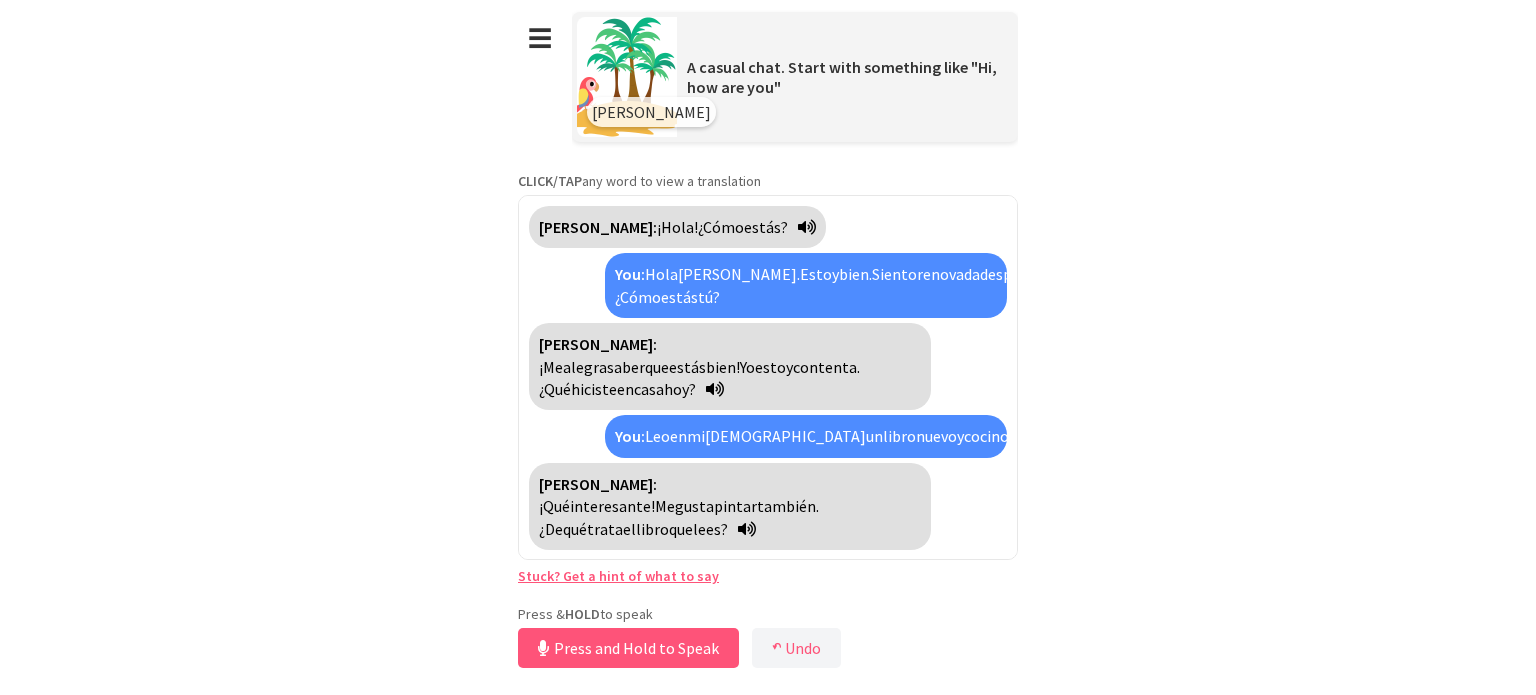 click on "trata" at bounding box center (605, 529) 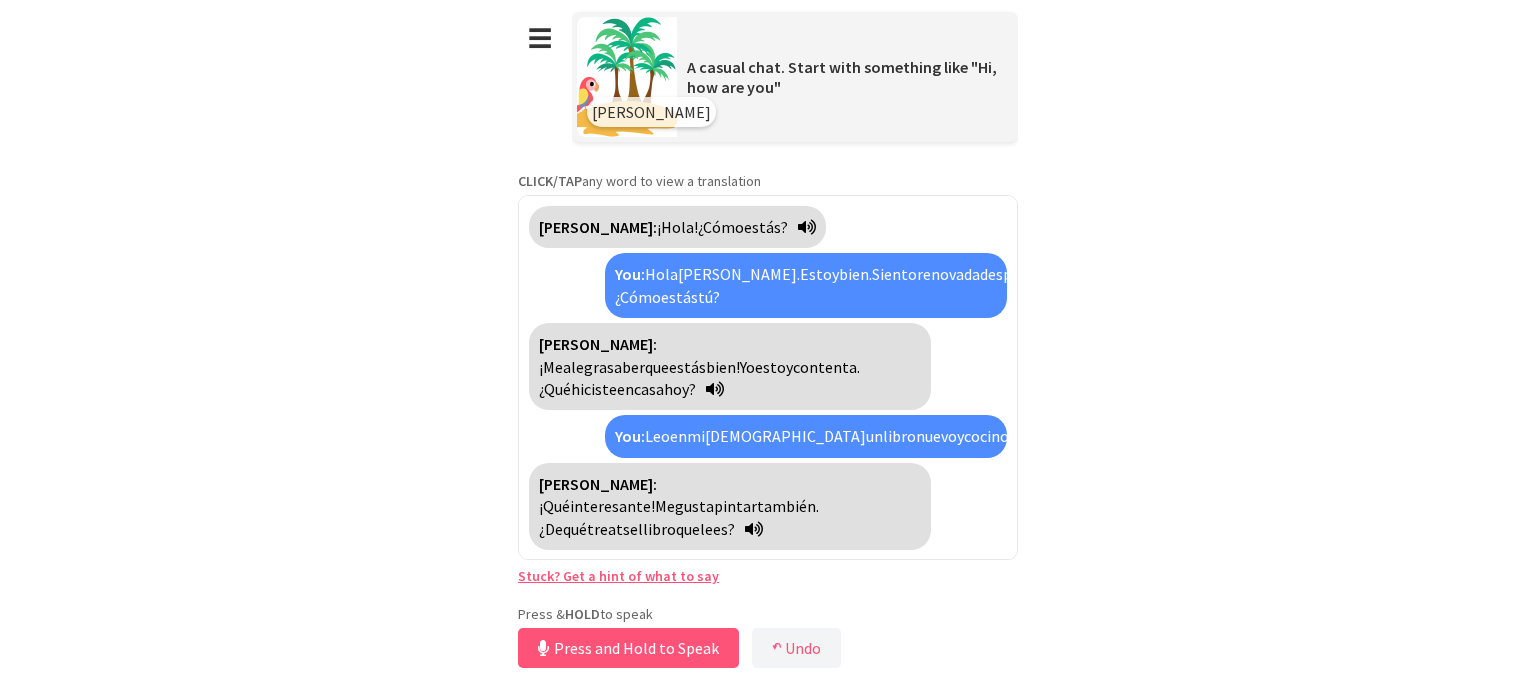 click on "treats" at bounding box center (608, 529) 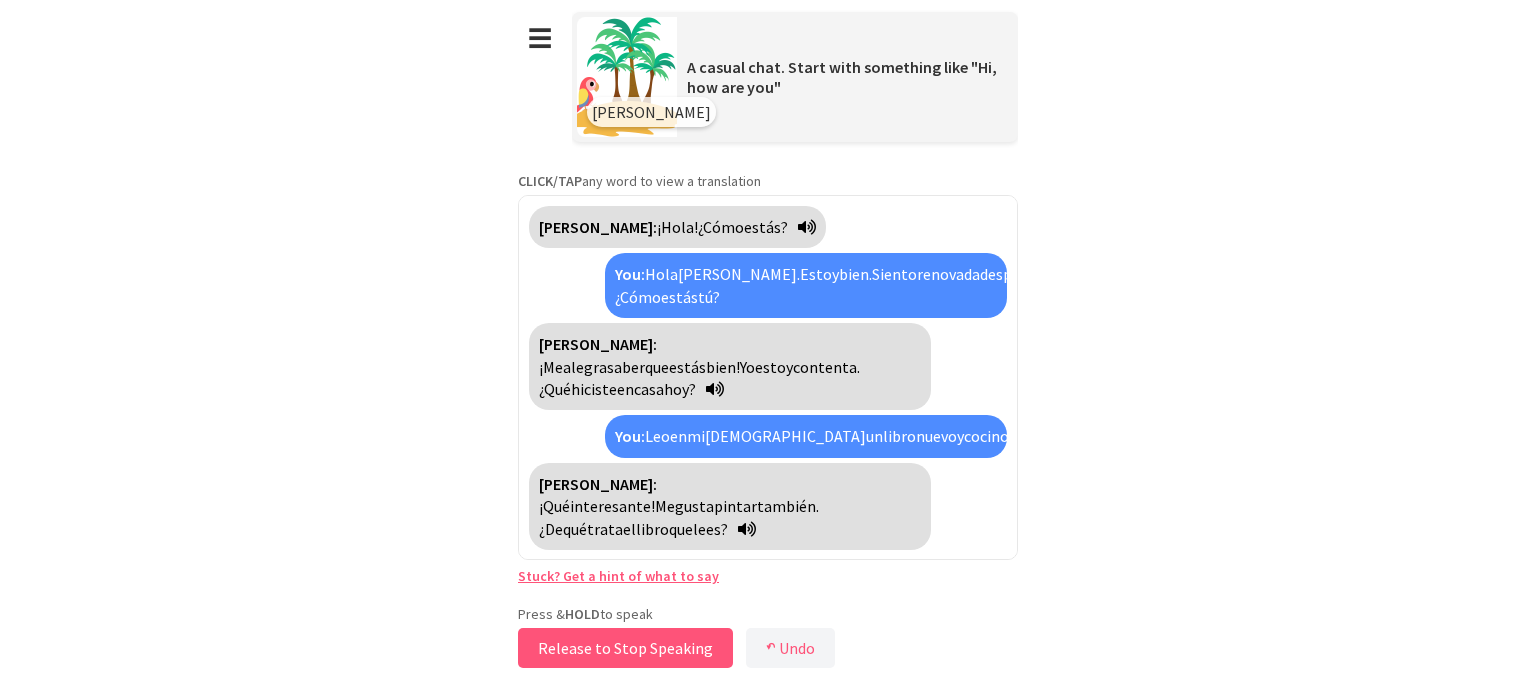 scroll, scrollTop: 41, scrollLeft: 0, axis: vertical 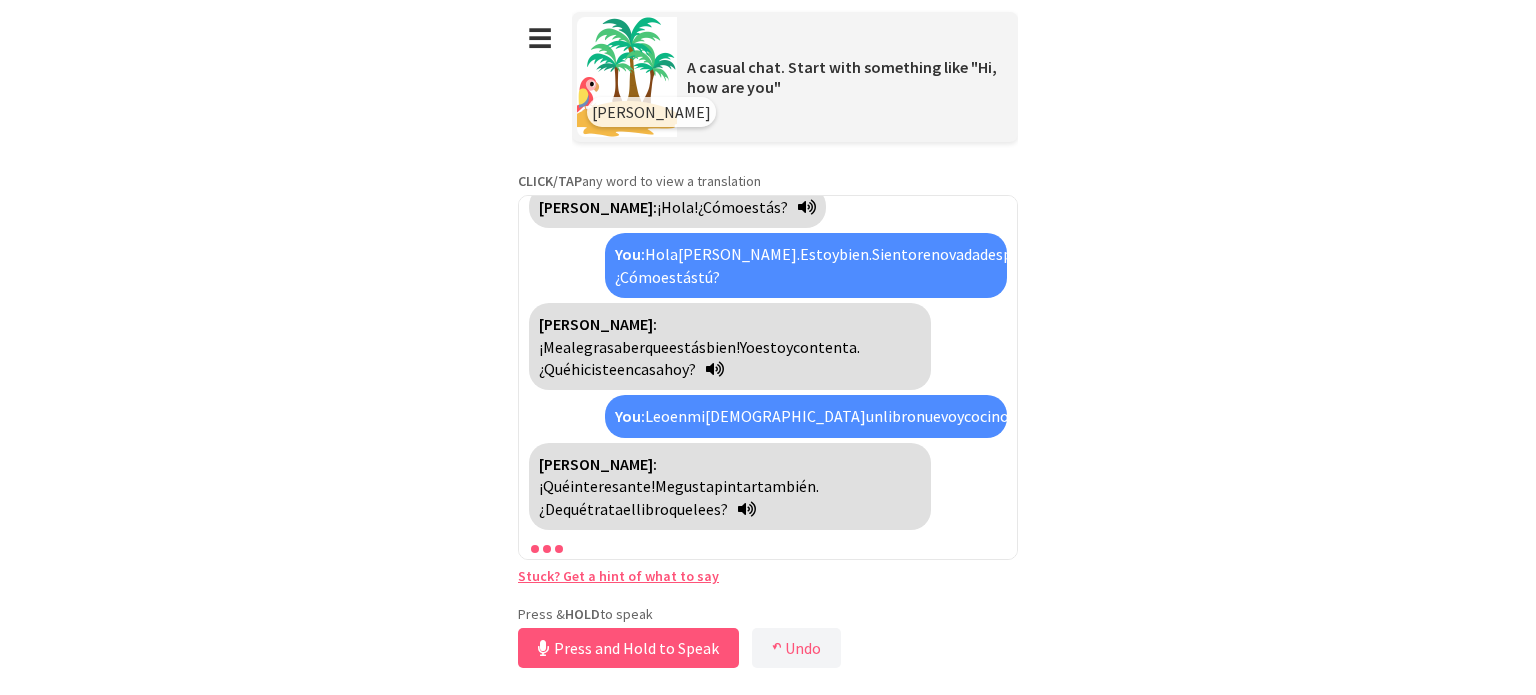drag, startPoint x: 649, startPoint y: 648, endPoint x: 300, endPoint y: 535, distance: 366.83783 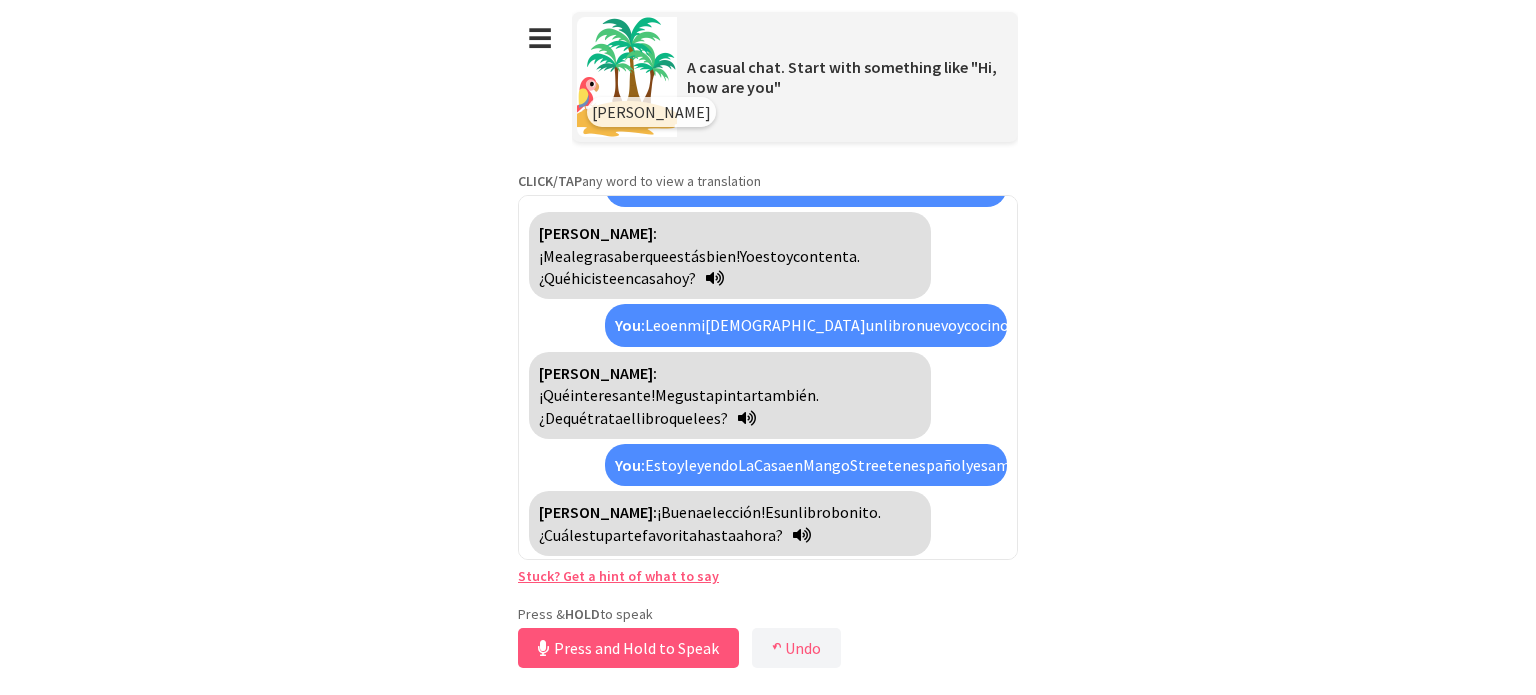 scroll, scrollTop: 156, scrollLeft: 0, axis: vertical 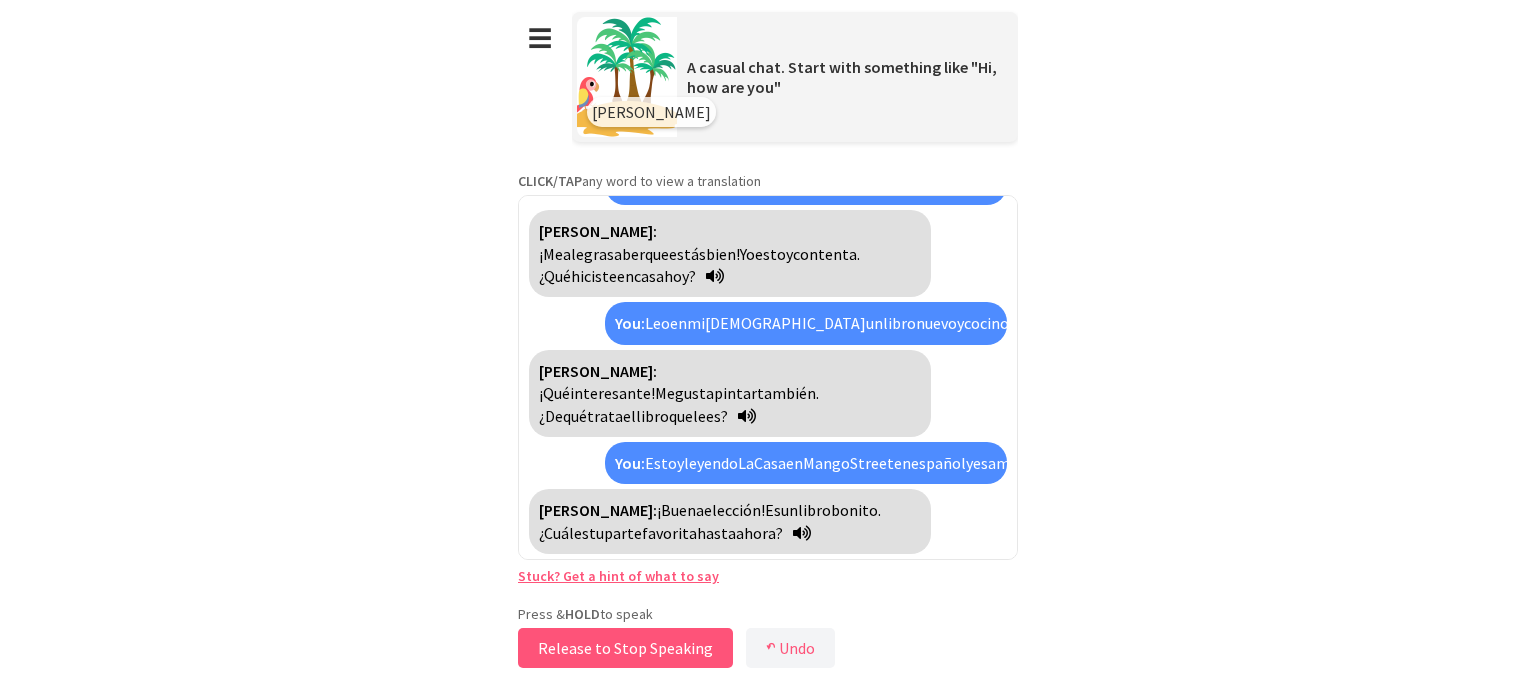 click on "Release to Stop Speaking" at bounding box center [625, 648] 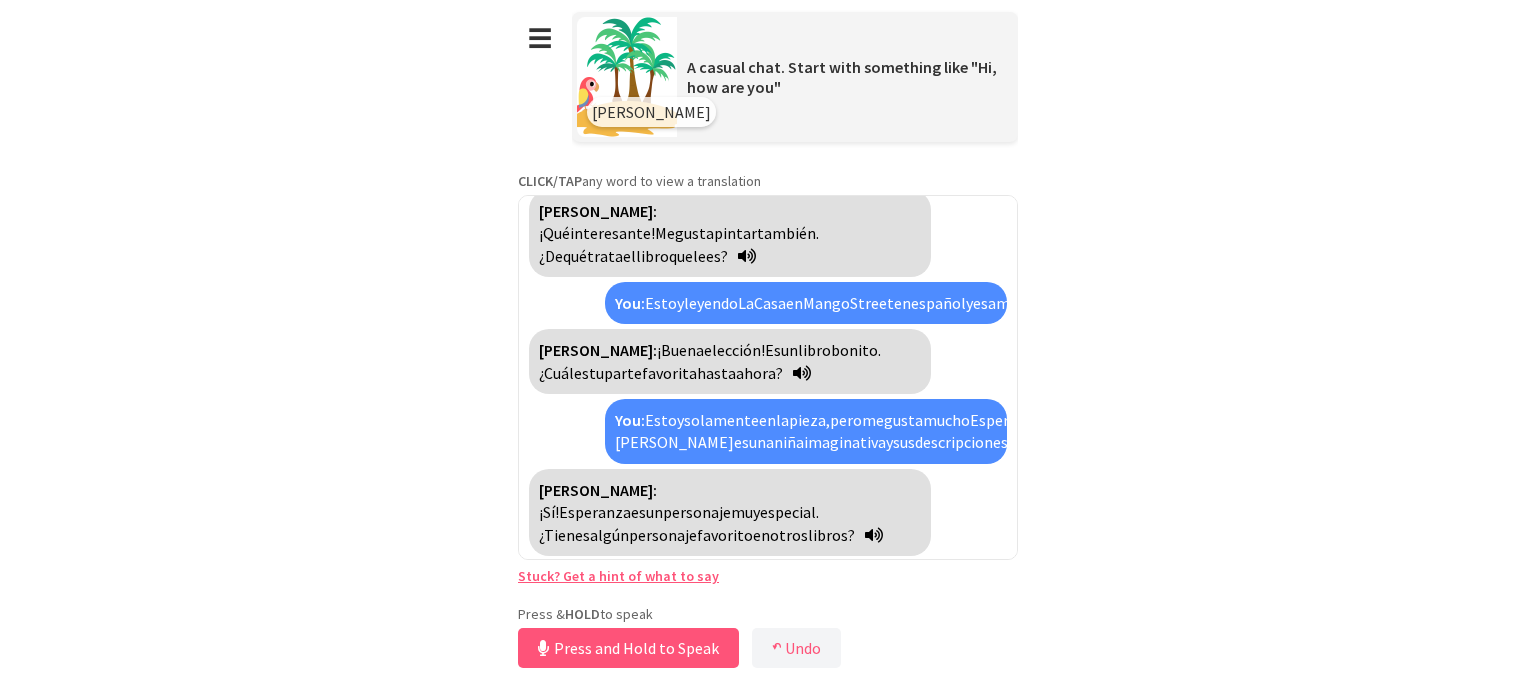 scroll, scrollTop: 319, scrollLeft: 0, axis: vertical 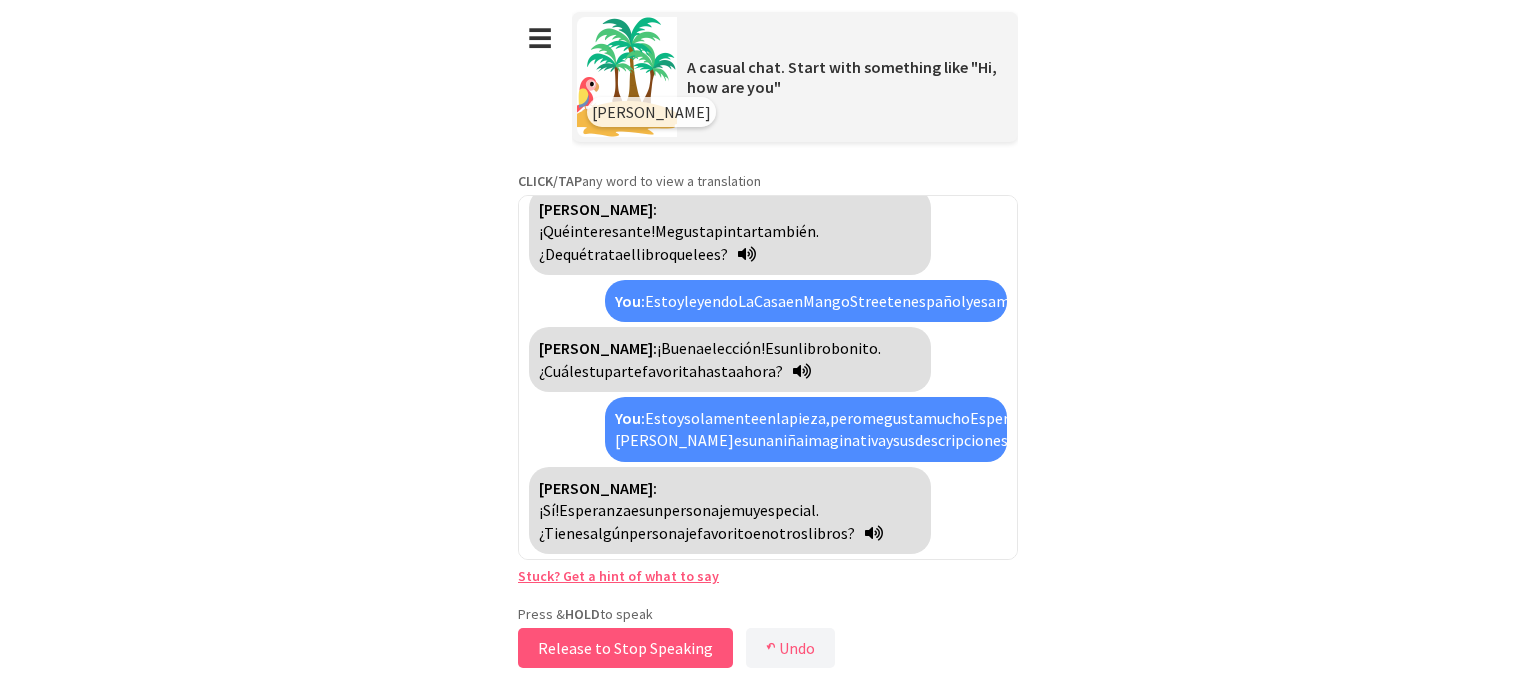 click on "Release to Stop Speaking" at bounding box center (625, 648) 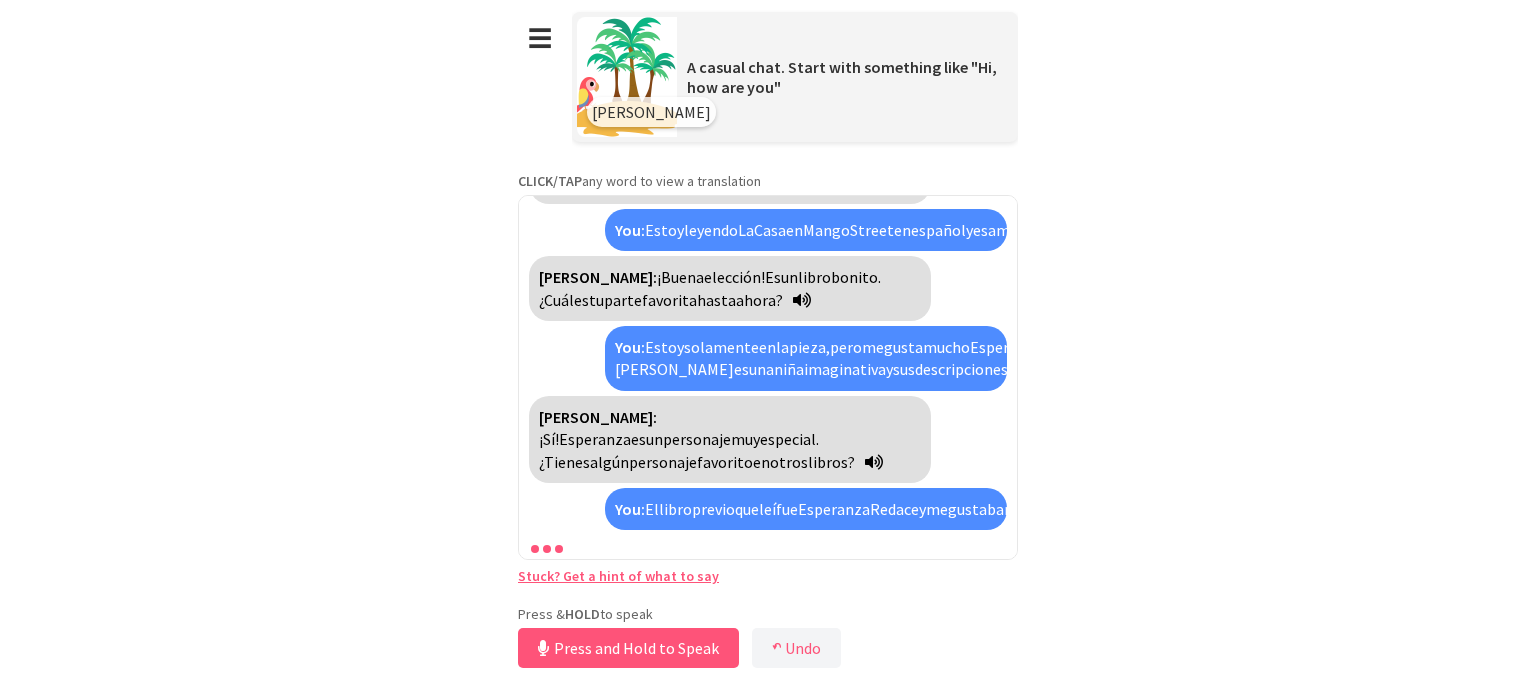 scroll, scrollTop: 480, scrollLeft: 0, axis: vertical 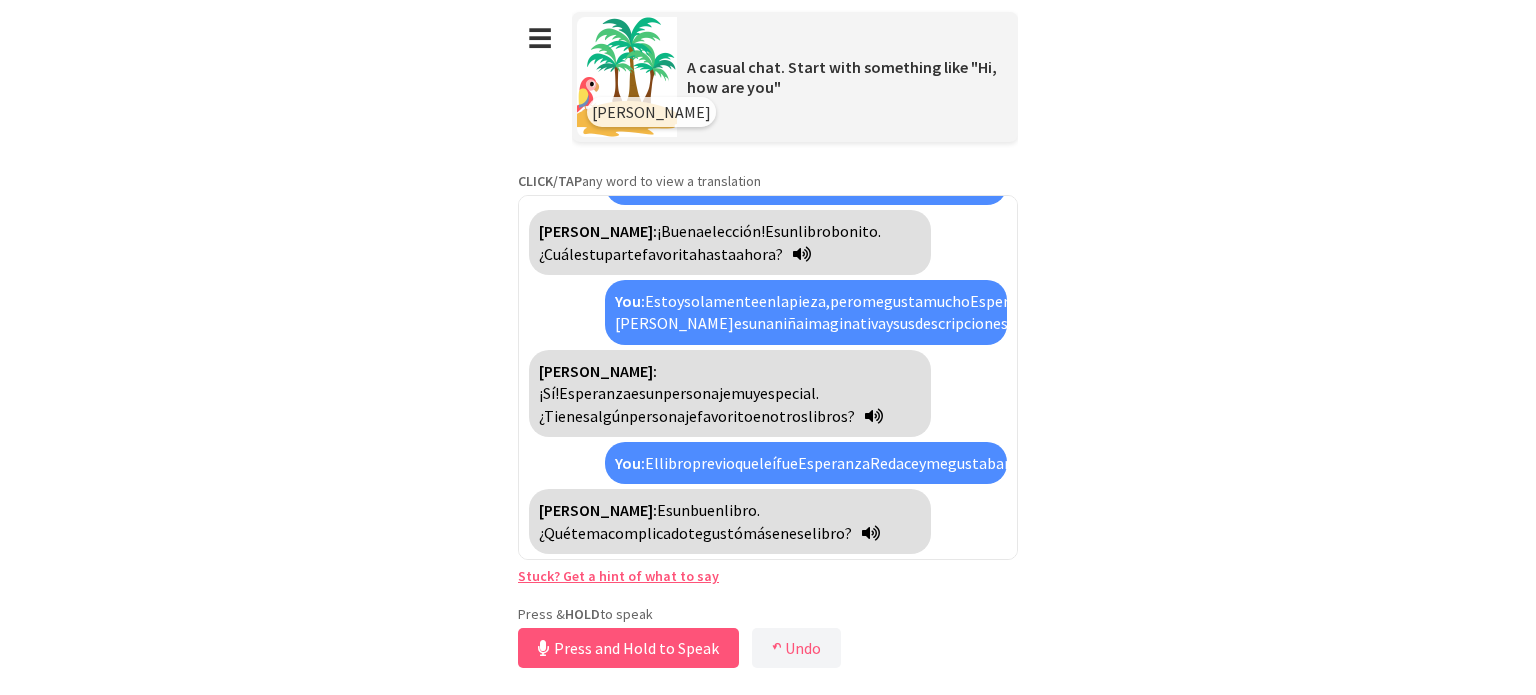 click on "You:  El  libro  previo  que  leí  fue  Esperanza  Redace  y  me  gustaba  mucho.  Fue  ambos  fácil  un  libro  para  los  jóvenes,  pero  también  contuvo  sujetos  complicados." at bounding box center [806, 463] 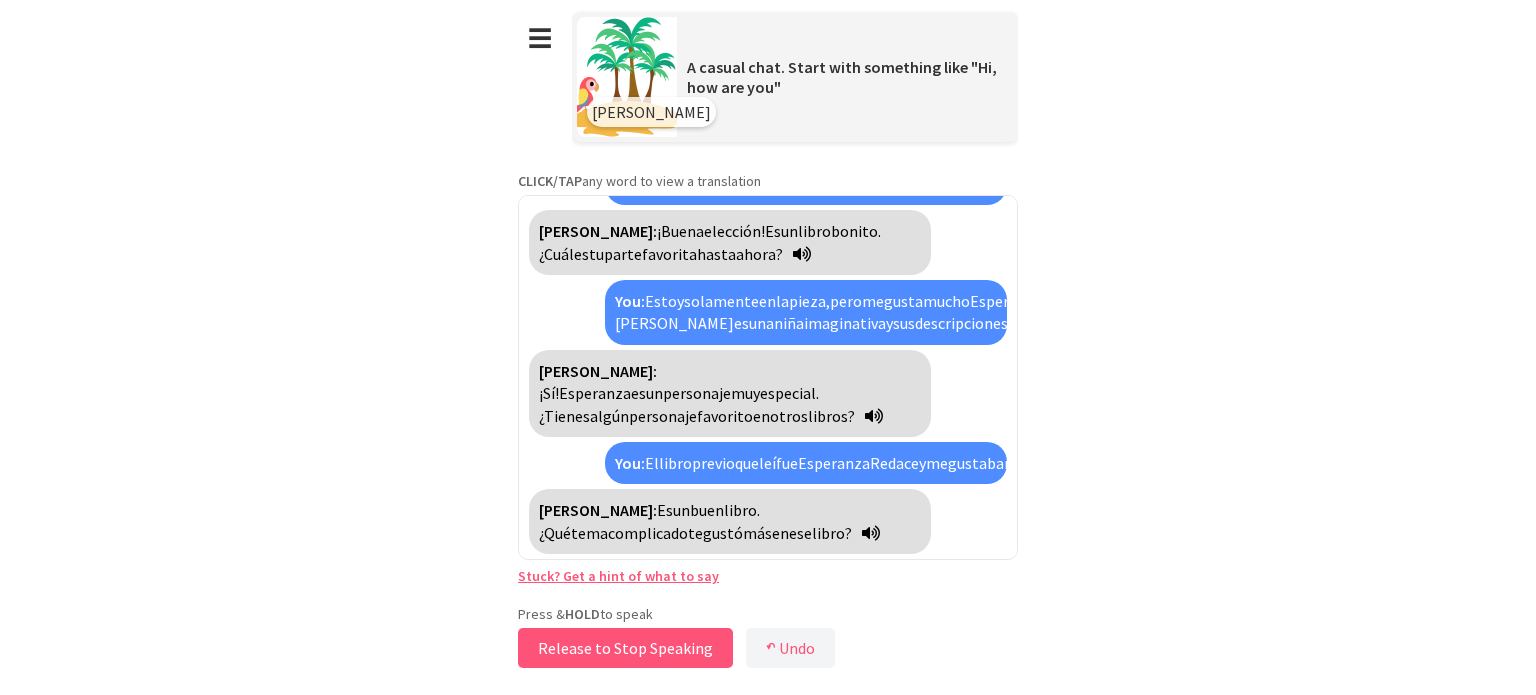 click on "Release to Stop Speaking" at bounding box center [625, 648] 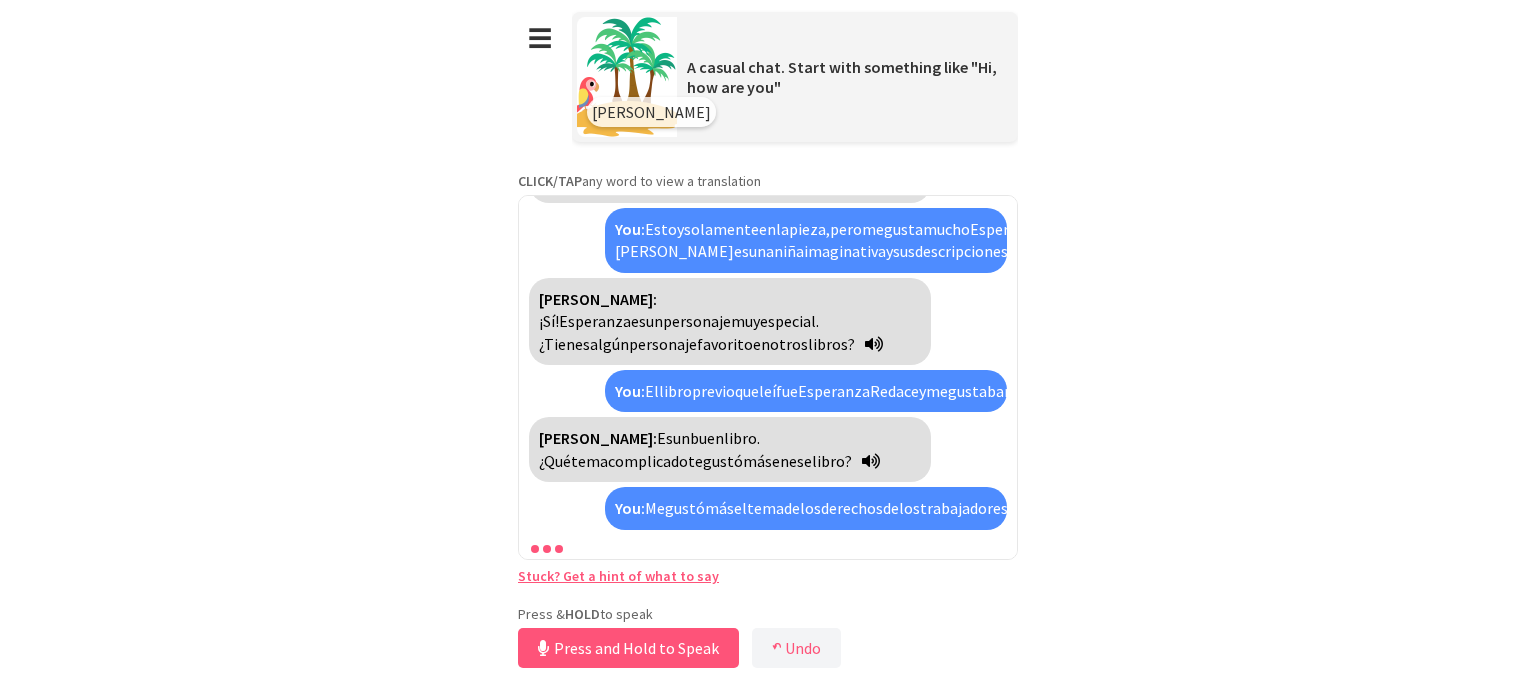 scroll, scrollTop: 688, scrollLeft: 0, axis: vertical 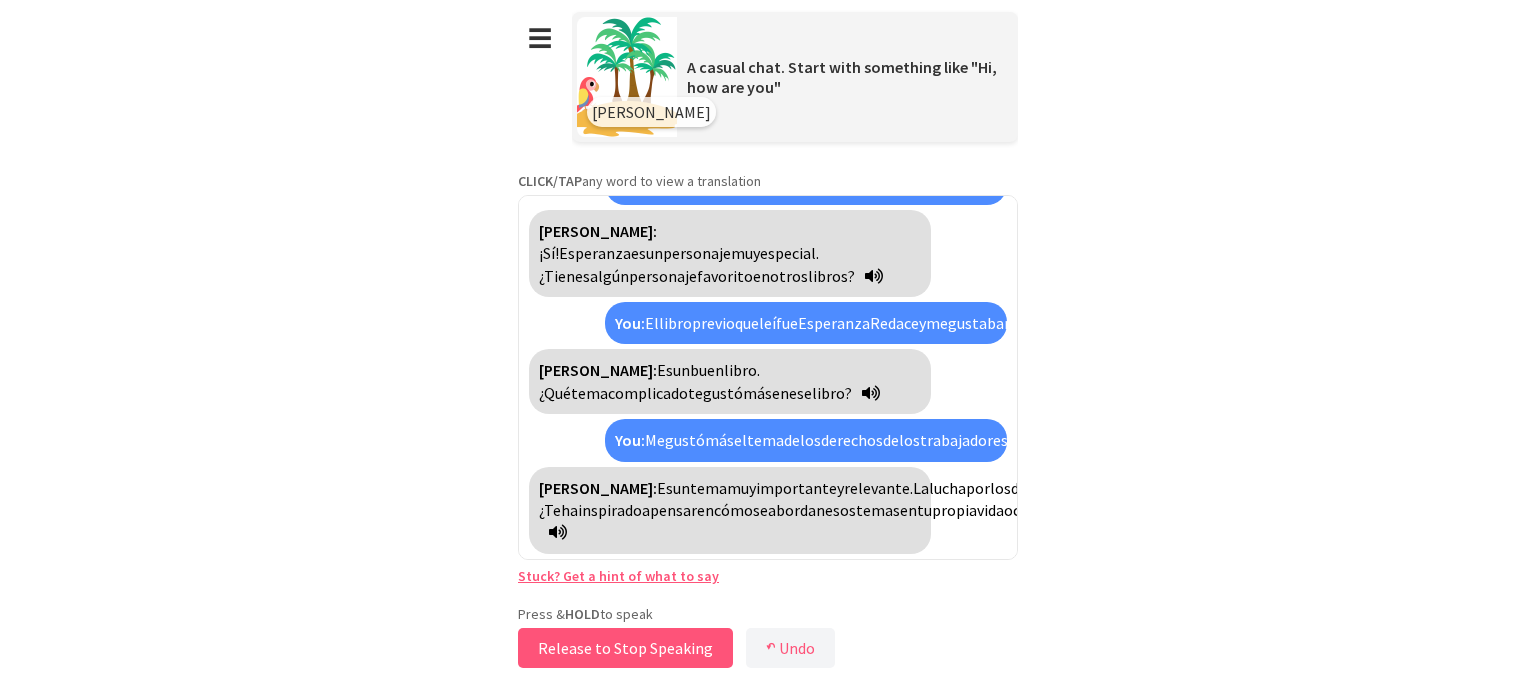 click on "Release to Stop Speaking" at bounding box center [625, 648] 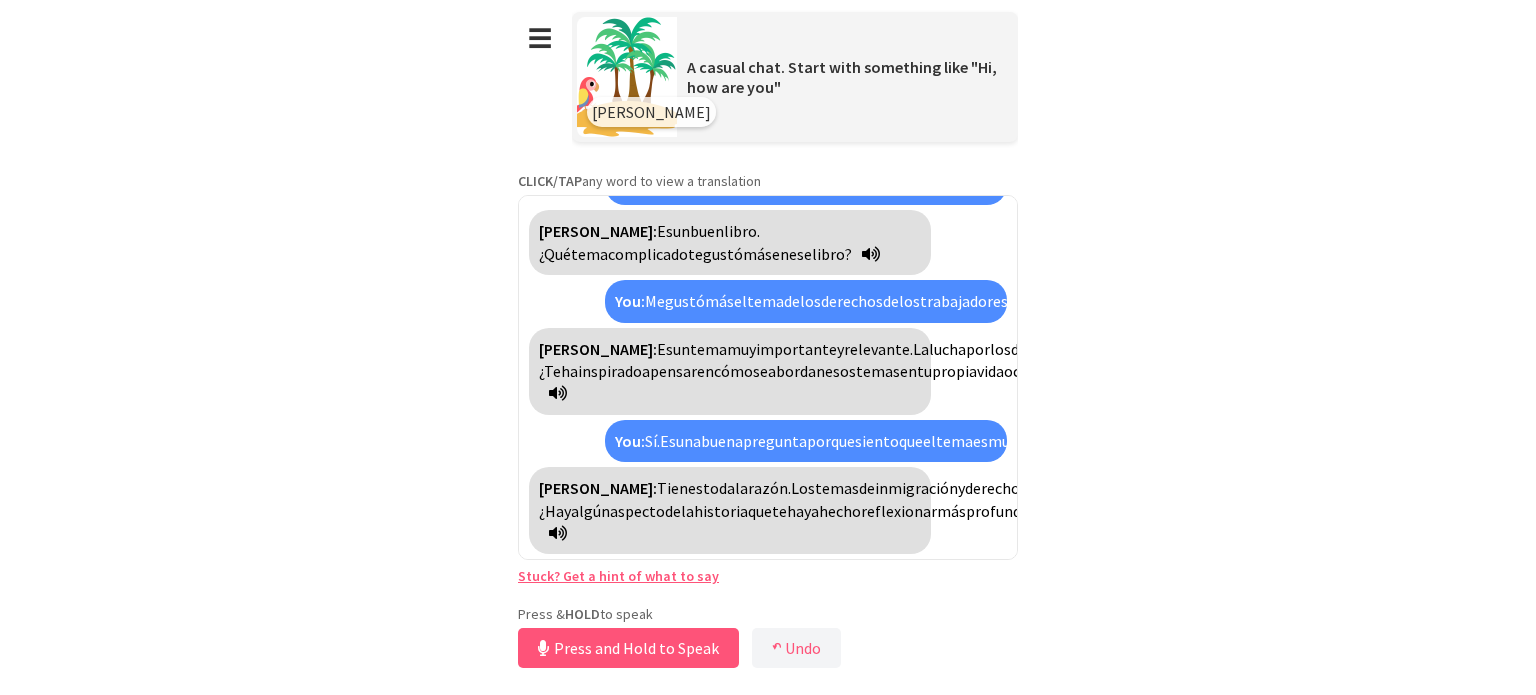 scroll, scrollTop: 984, scrollLeft: 0, axis: vertical 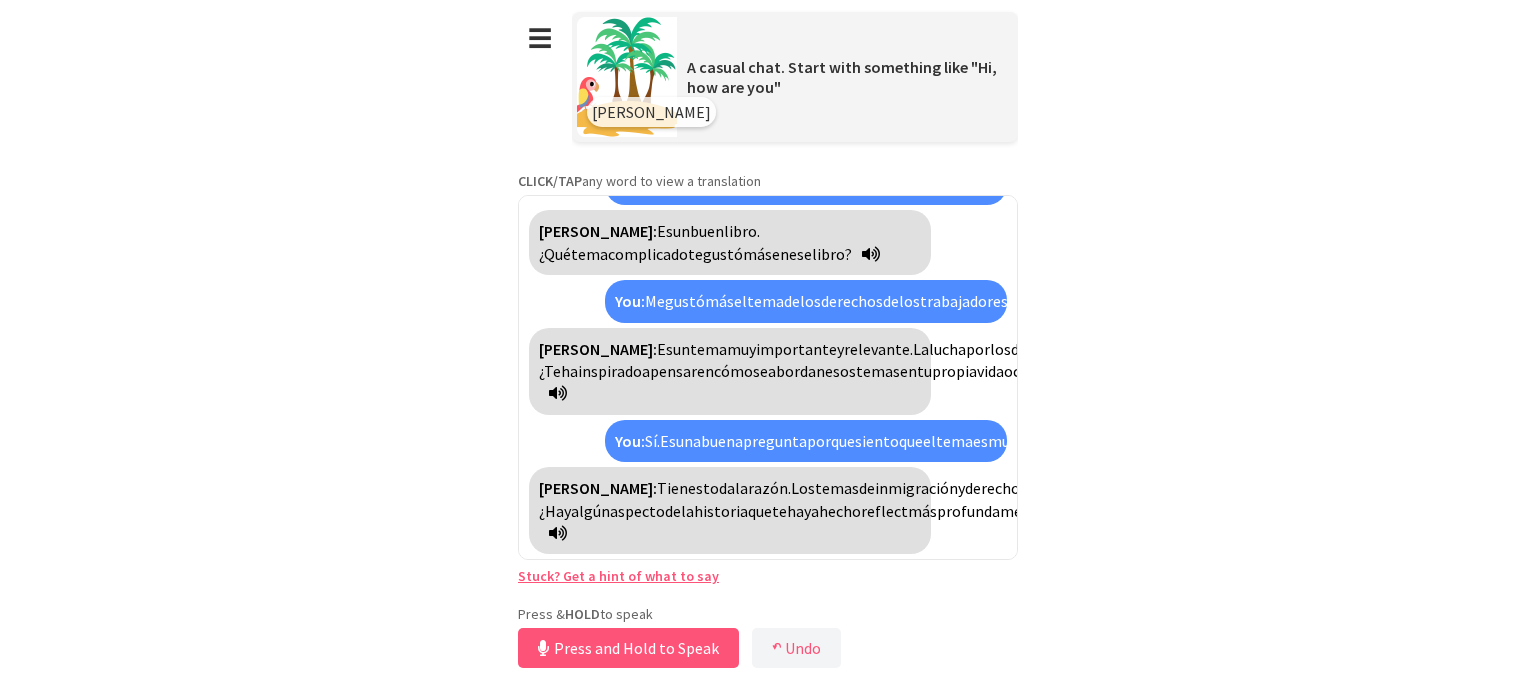 click on "reflect" at bounding box center (884, 511) 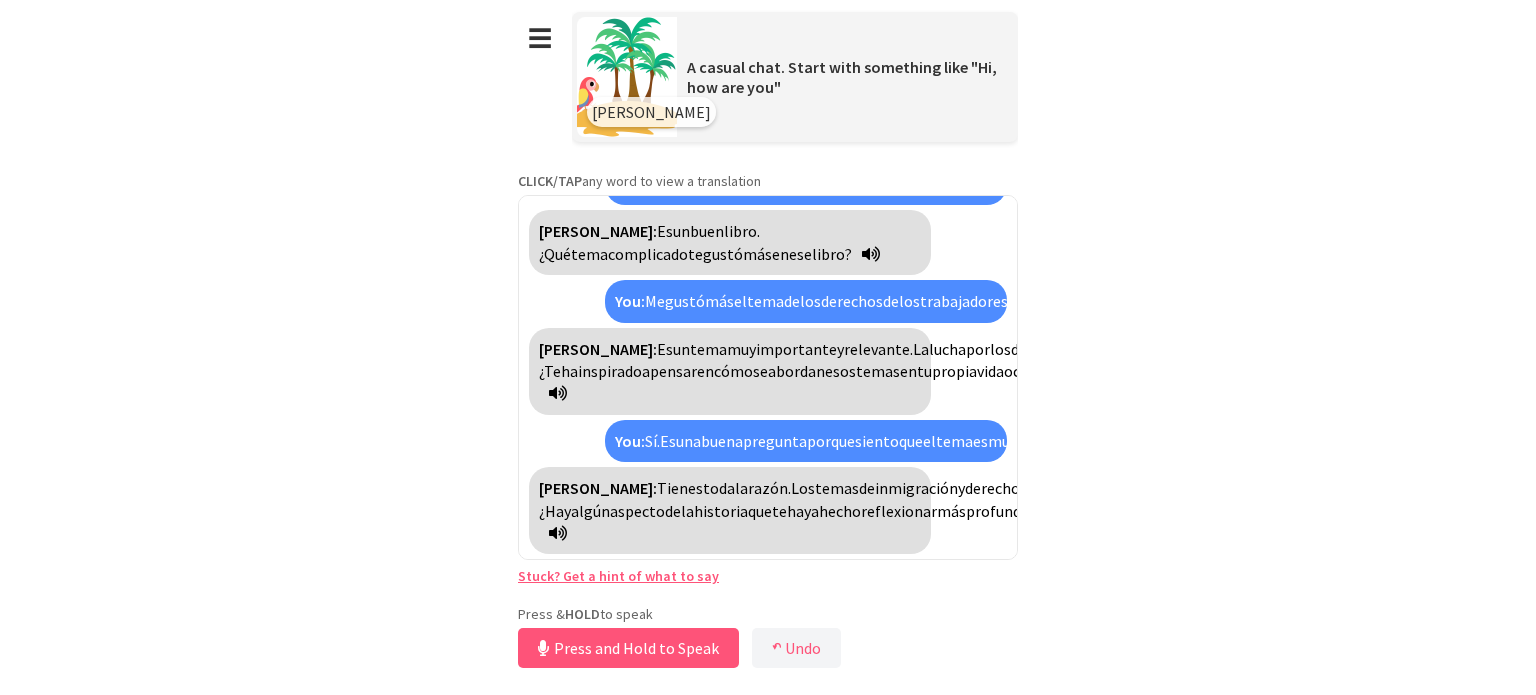 click on "sintí" at bounding box center (2296, 441) 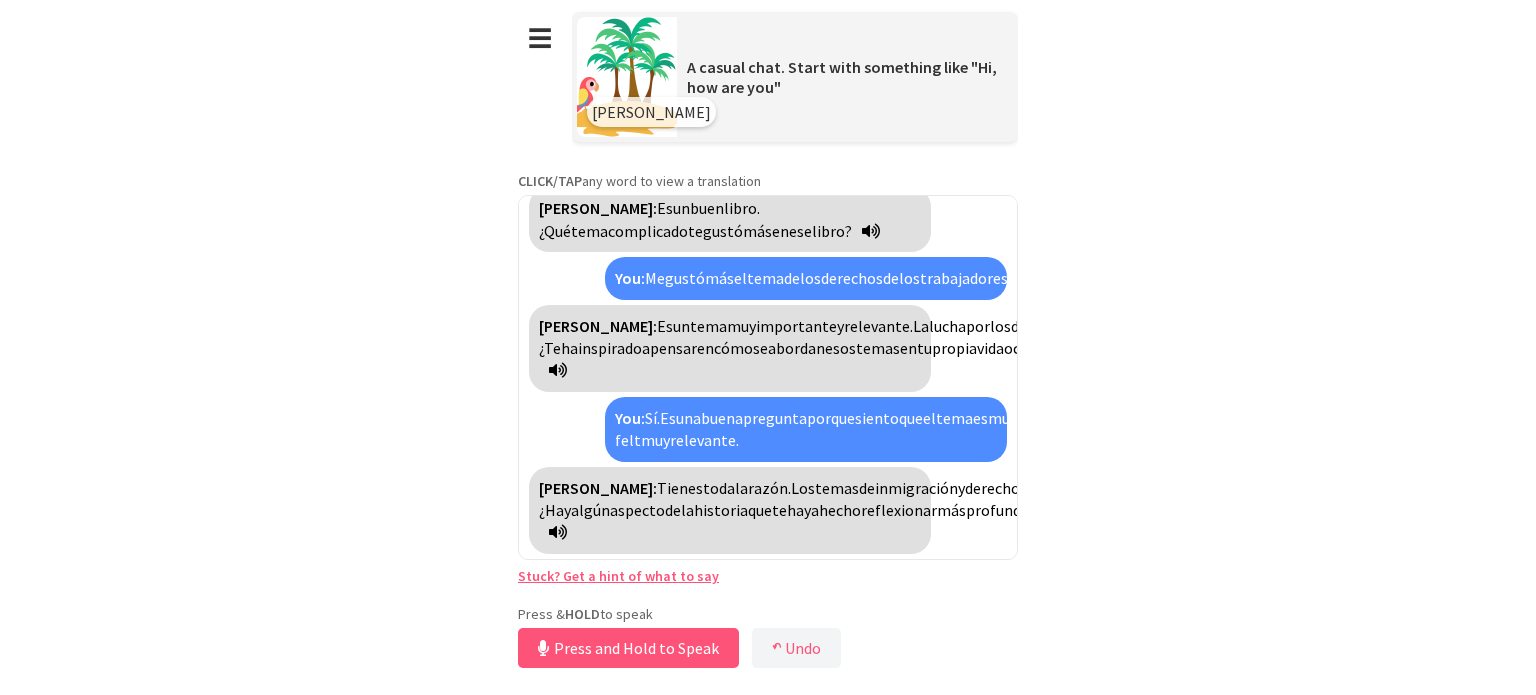 click on "I felt" at bounding box center (1418, 429) 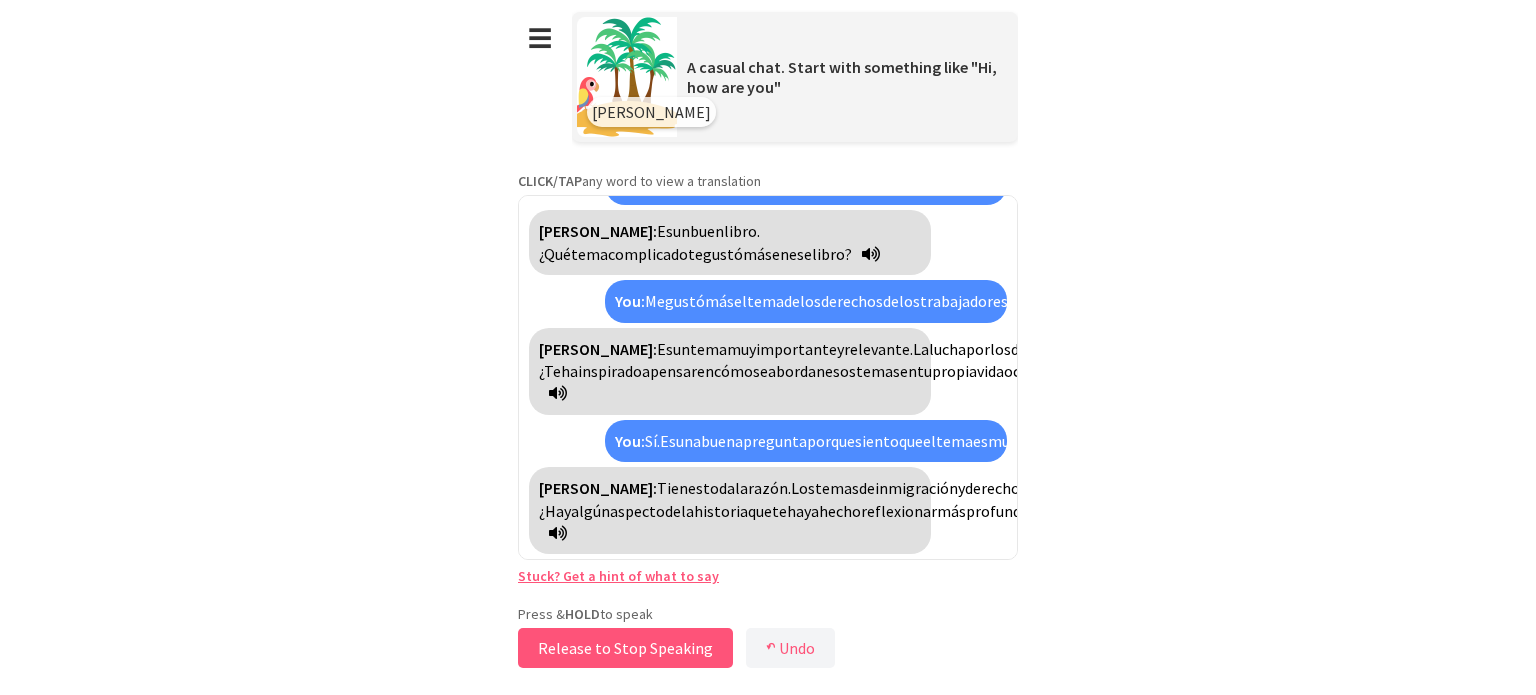 click on "Release to Stop Speaking" at bounding box center (625, 648) 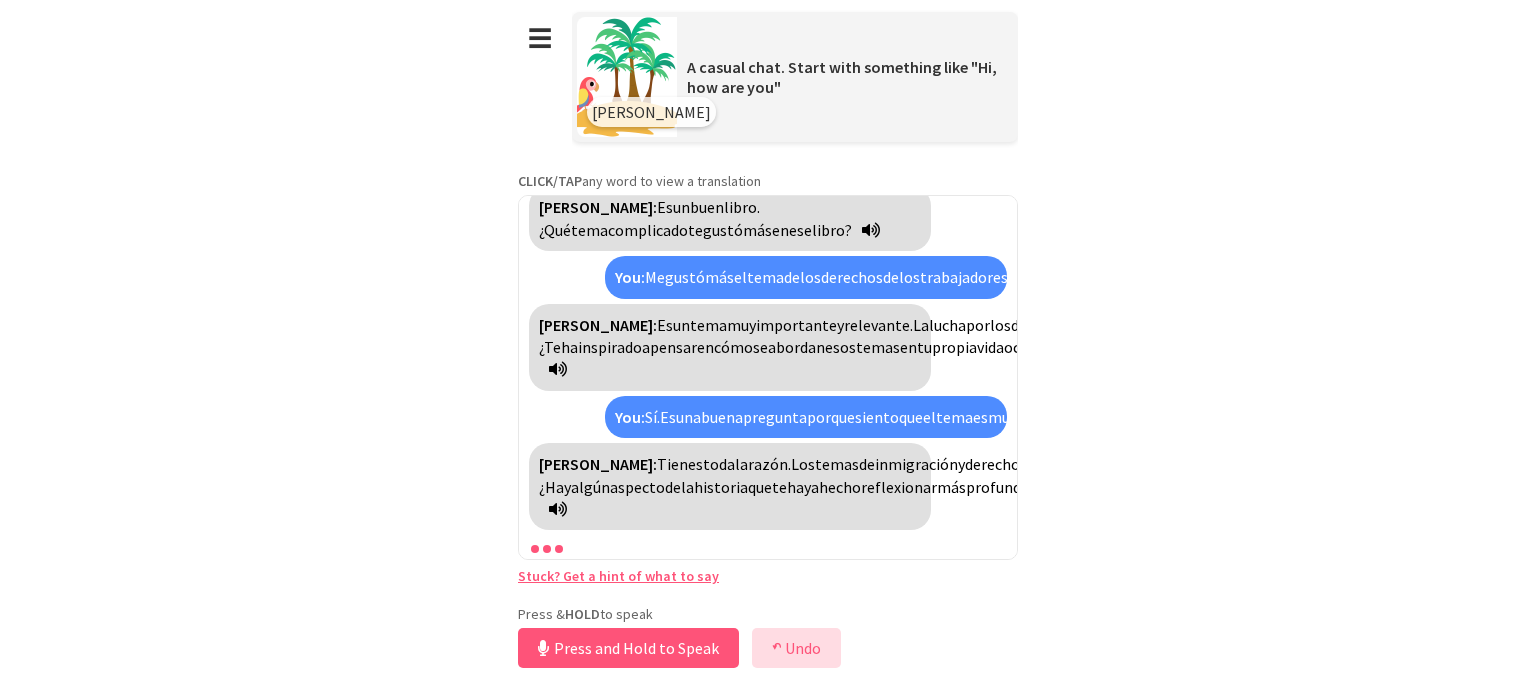 click on "↶  Undo" at bounding box center [796, 648] 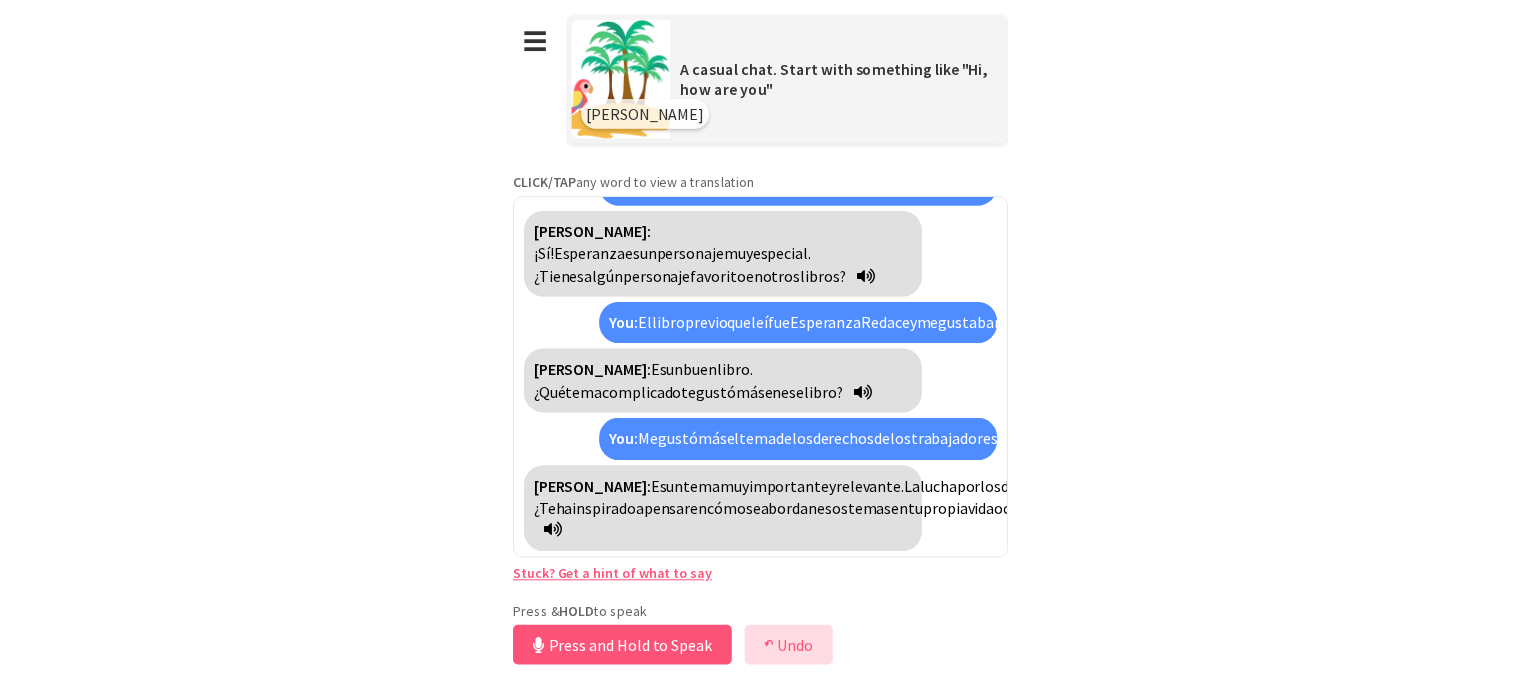 scroll, scrollTop: 688, scrollLeft: 0, axis: vertical 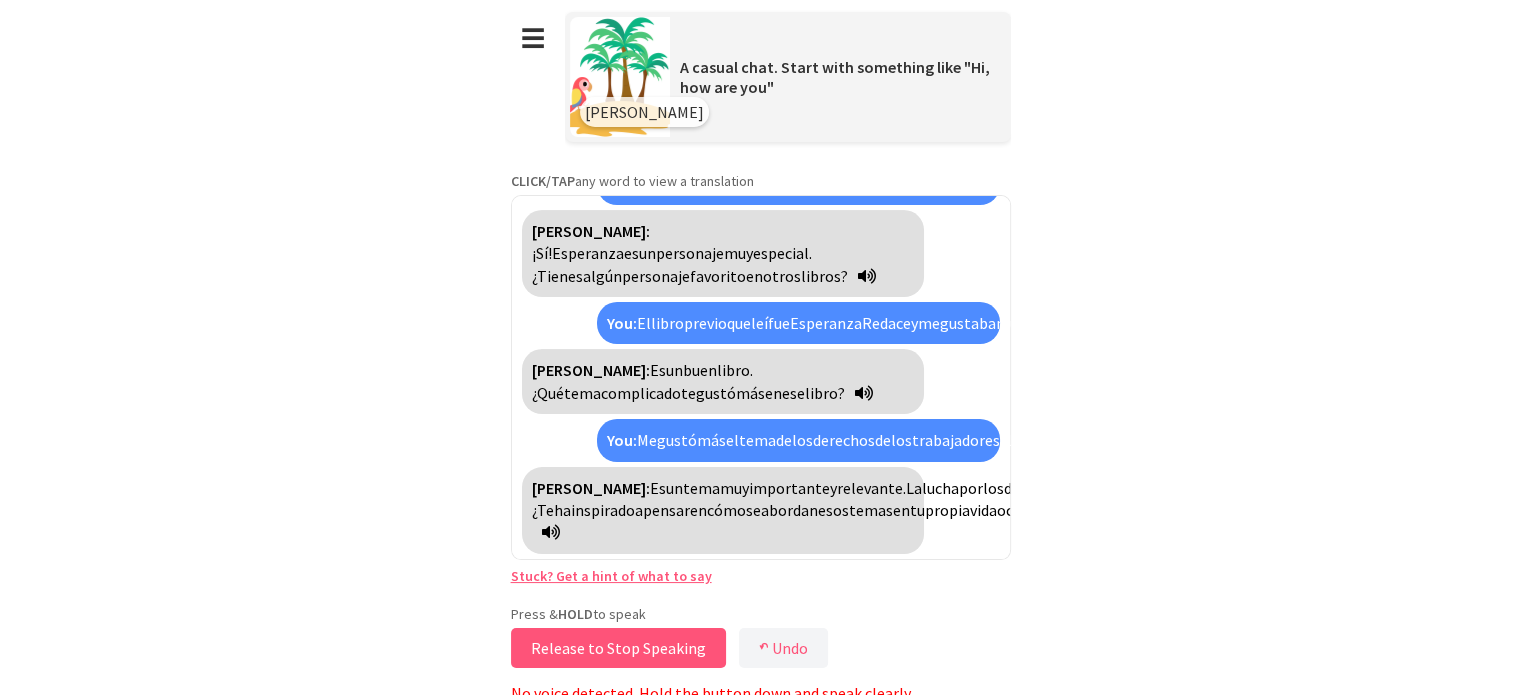 click on "Release to Stop Speaking" at bounding box center [618, 648] 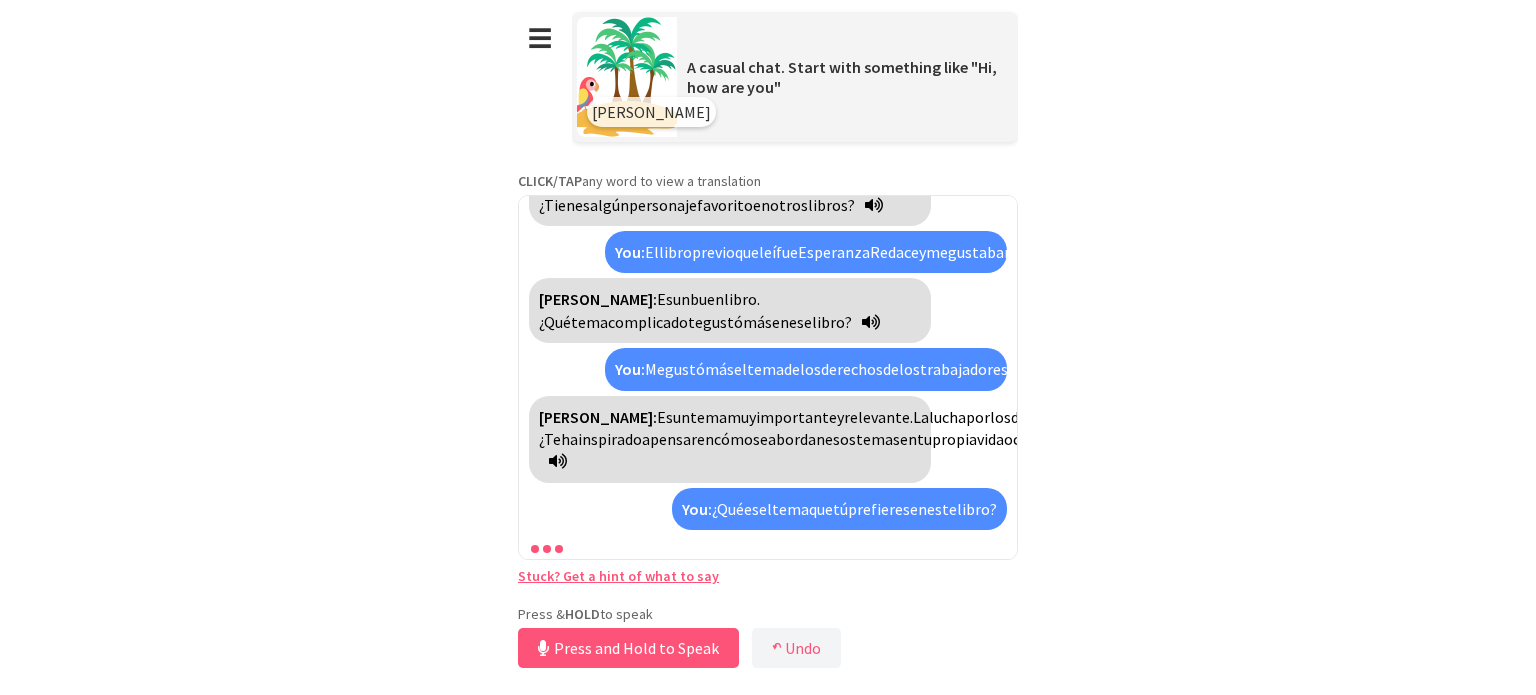 scroll, scrollTop: 894, scrollLeft: 0, axis: vertical 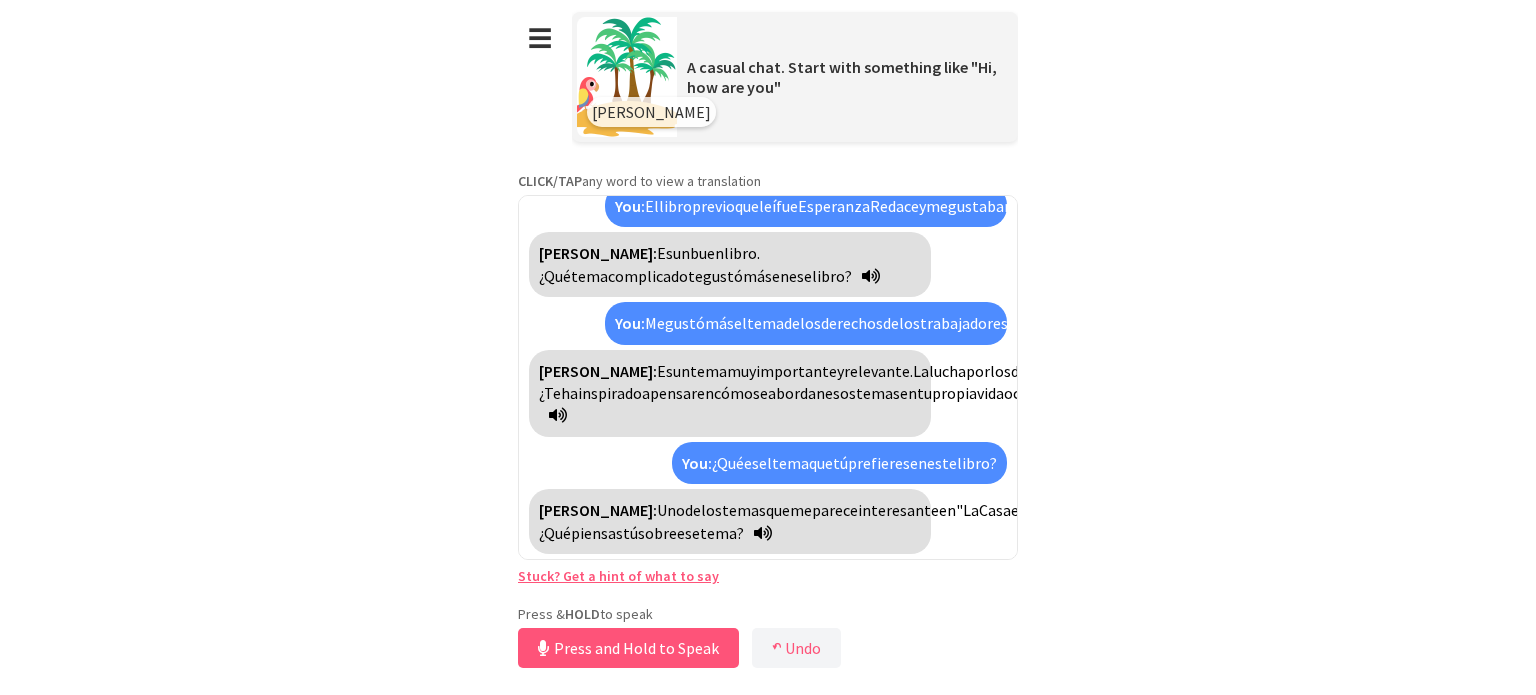 click on "pertenece." at bounding box center [2229, 510] 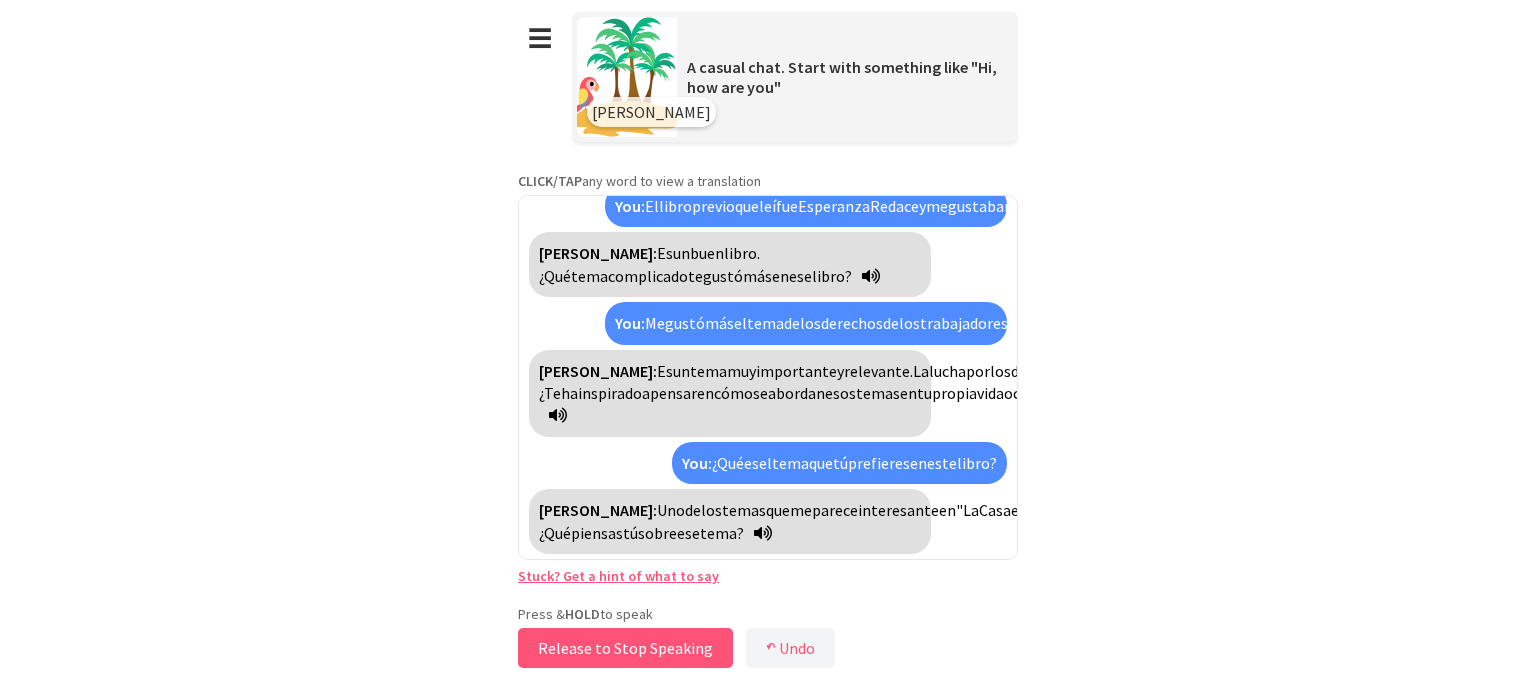 click on "Release to Stop Speaking" at bounding box center [625, 648] 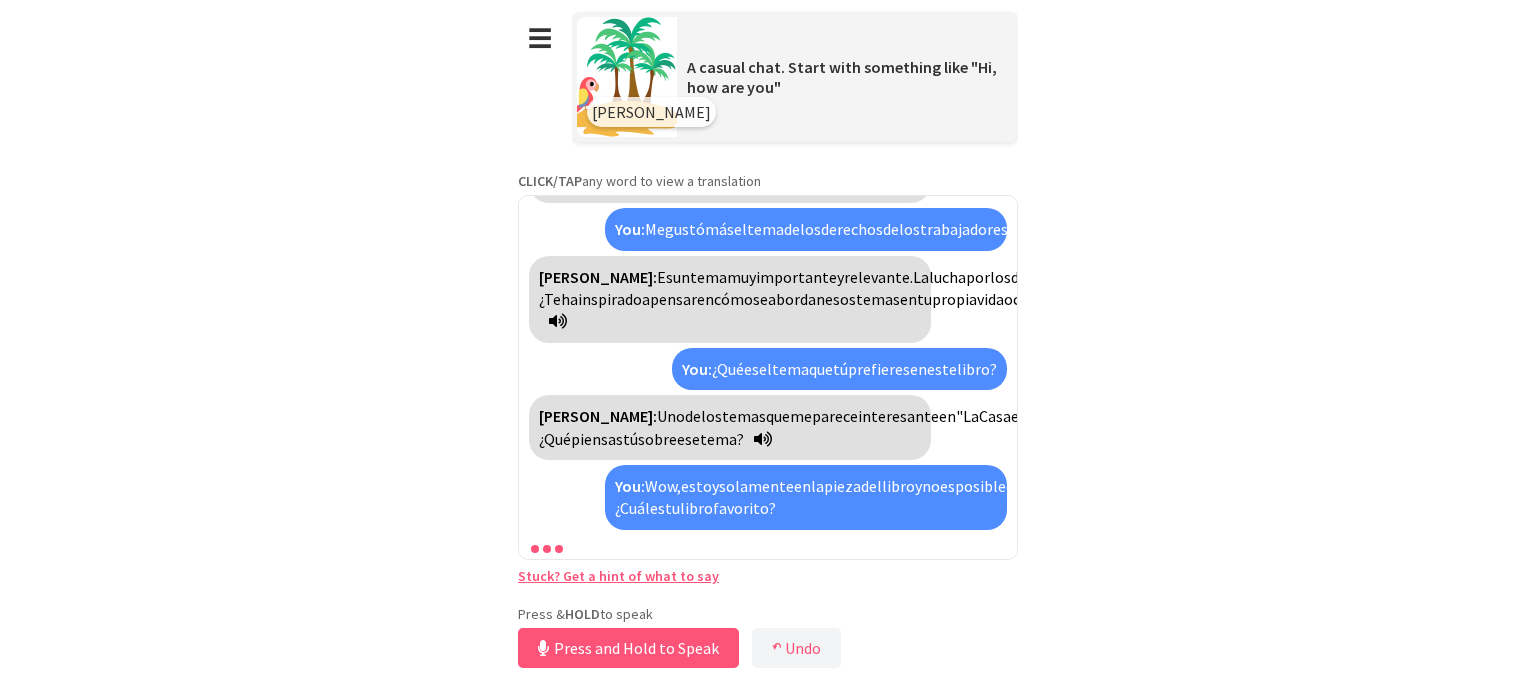 scroll, scrollTop: 1146, scrollLeft: 0, axis: vertical 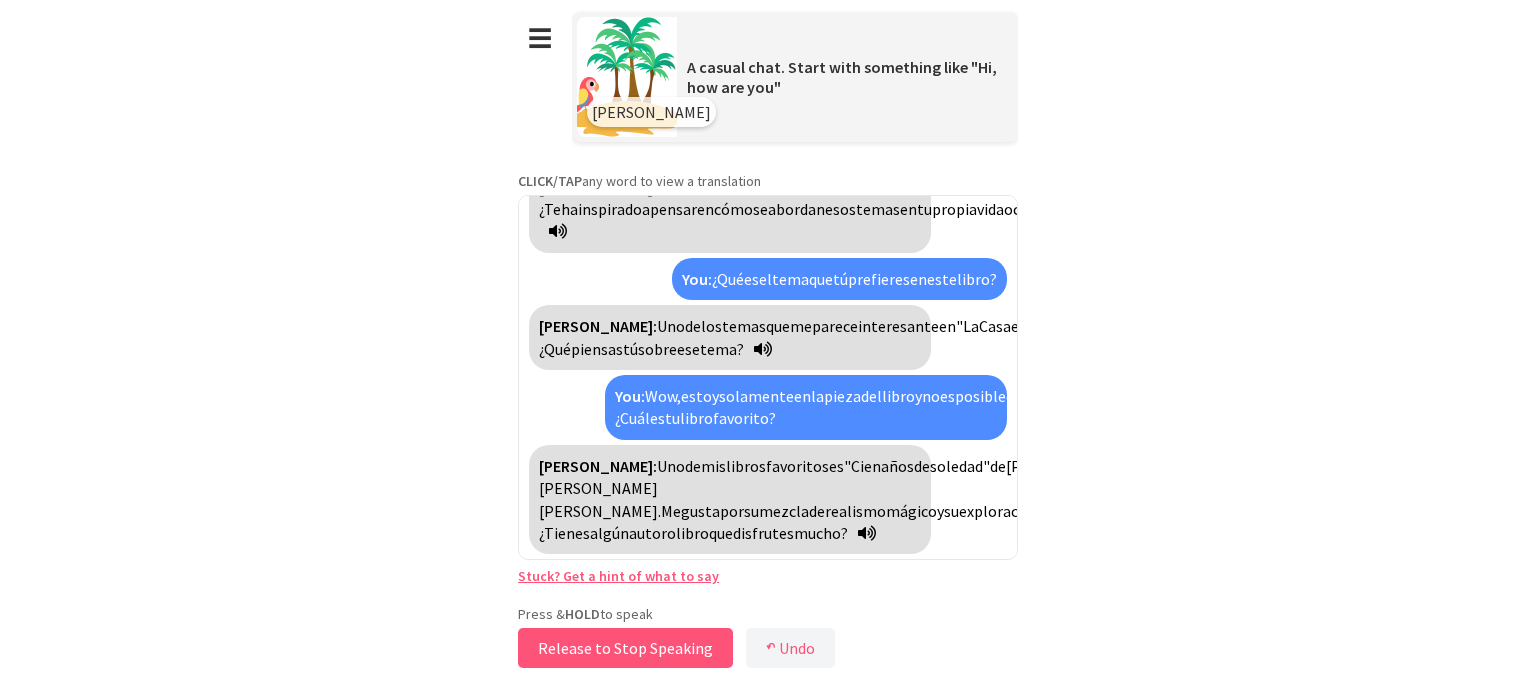 click on "Release to Stop Speaking" at bounding box center [625, 648] 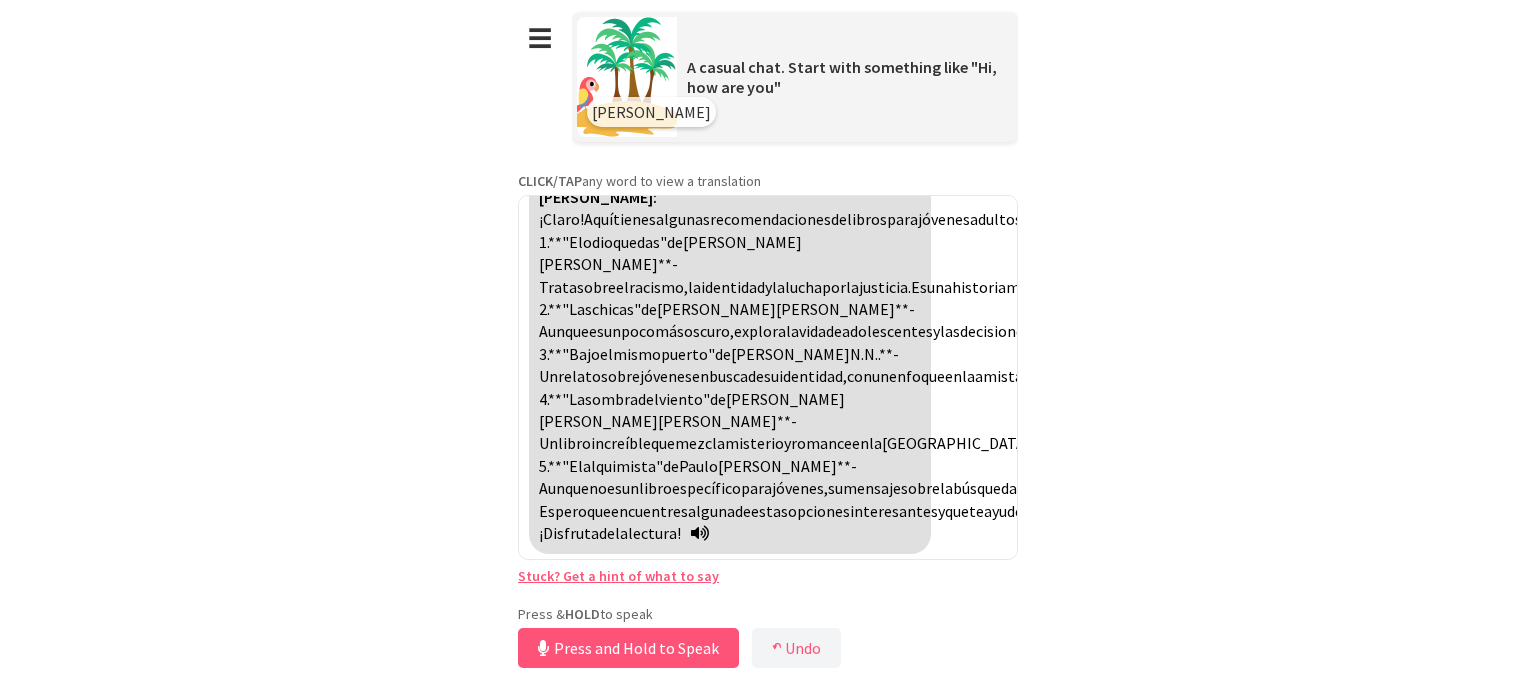 scroll, scrollTop: 1584, scrollLeft: 0, axis: vertical 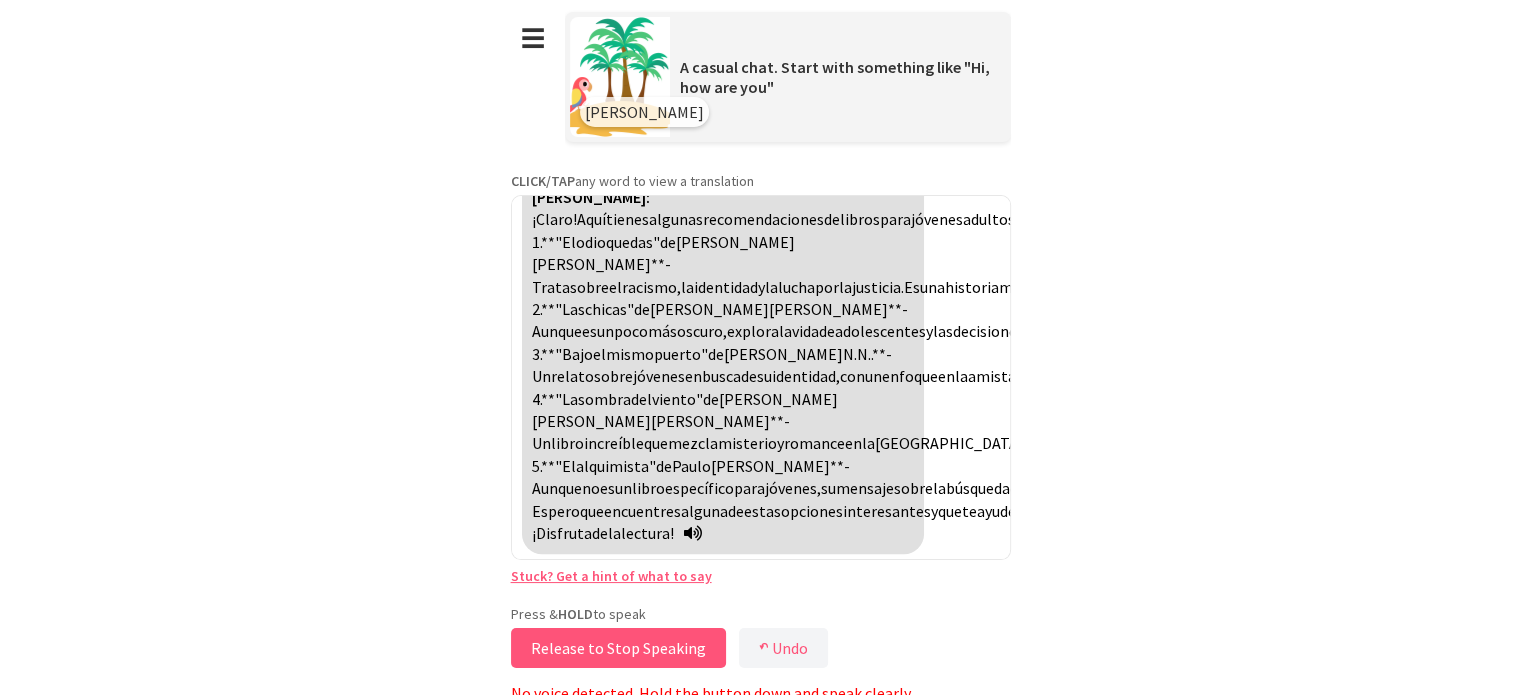 click on "Release to Stop Speaking" at bounding box center (618, 648) 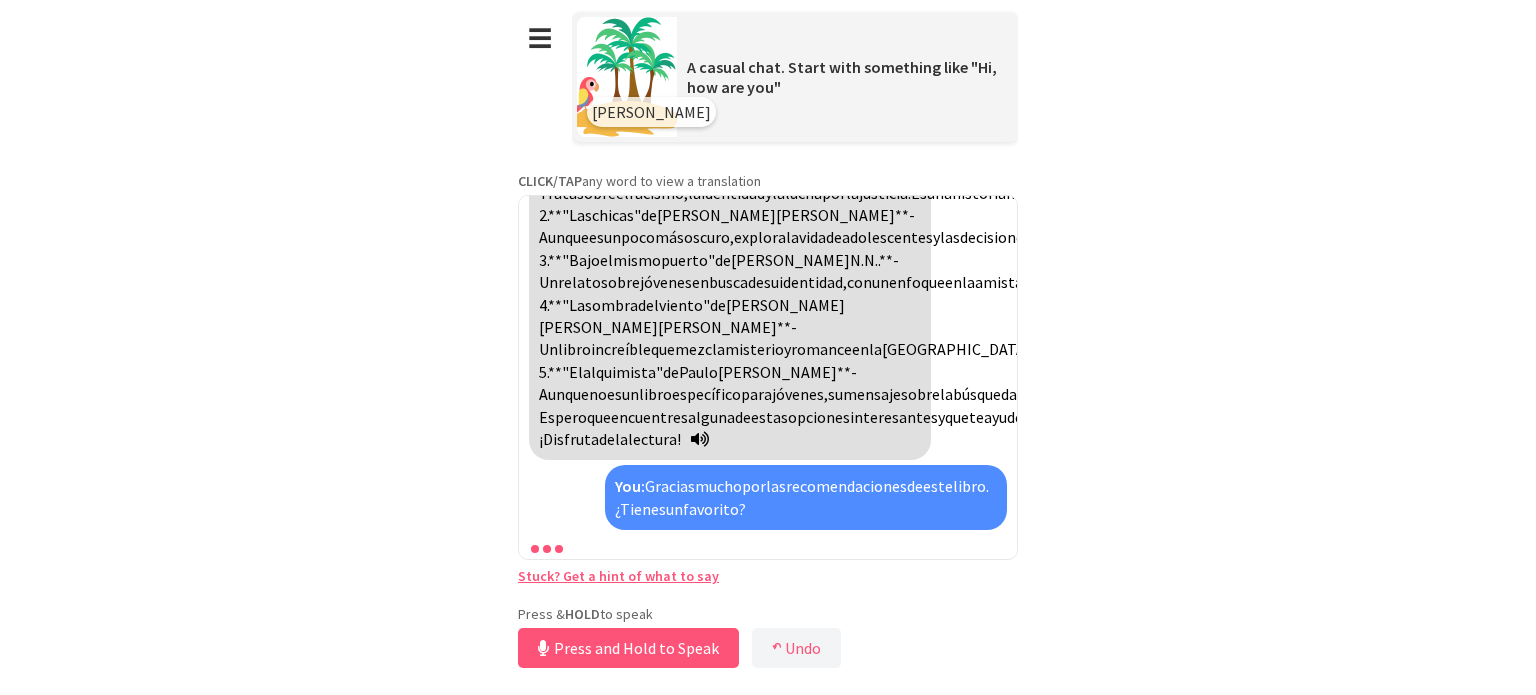 scroll, scrollTop: 2030, scrollLeft: 0, axis: vertical 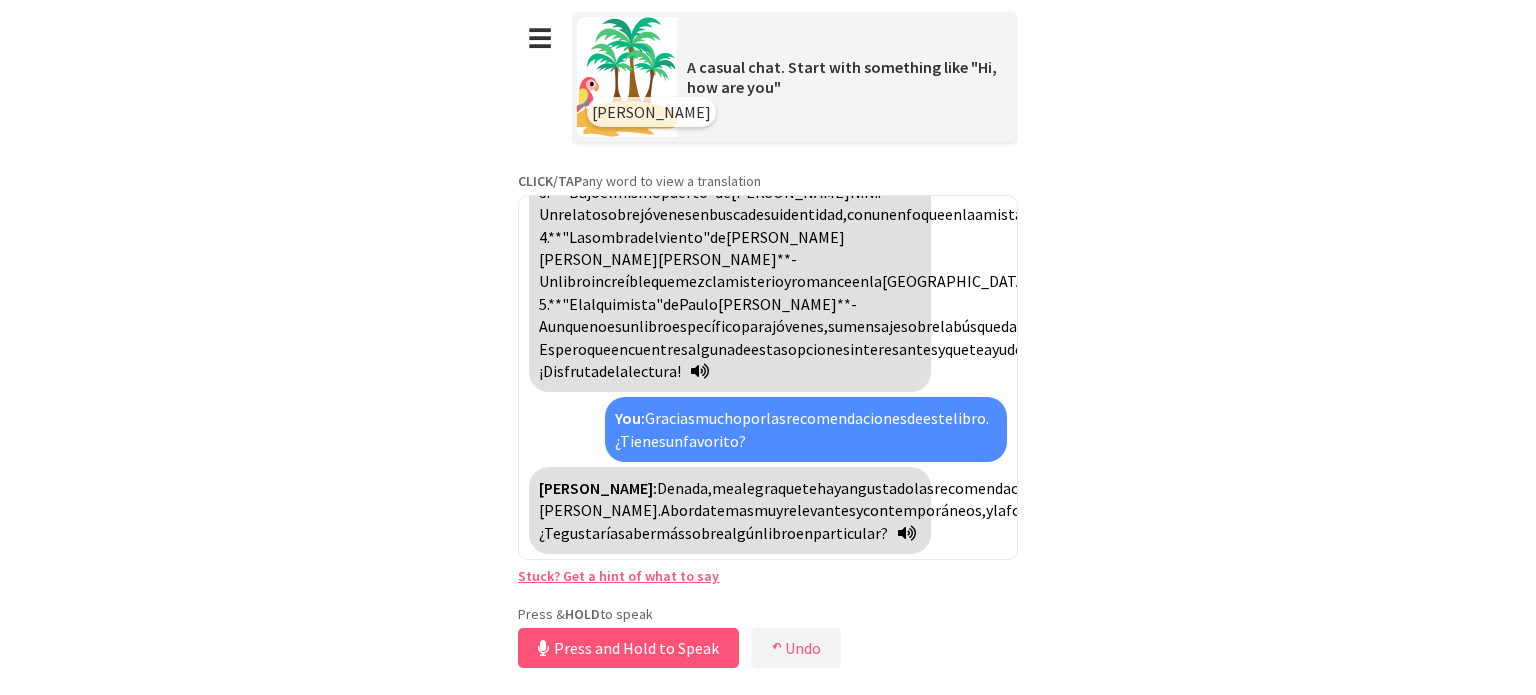 click on "Aborda" at bounding box center [685, 510] 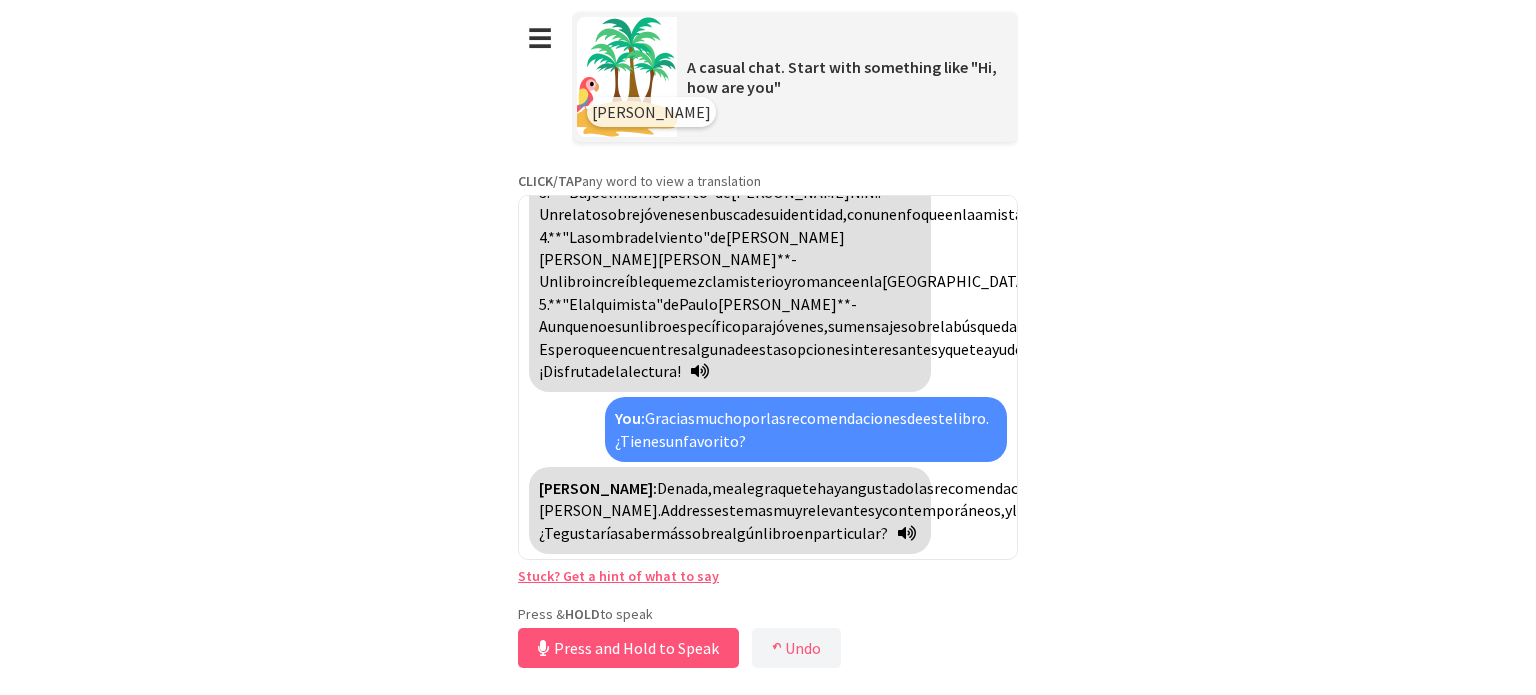 click on "Addresses" at bounding box center (695, 510) 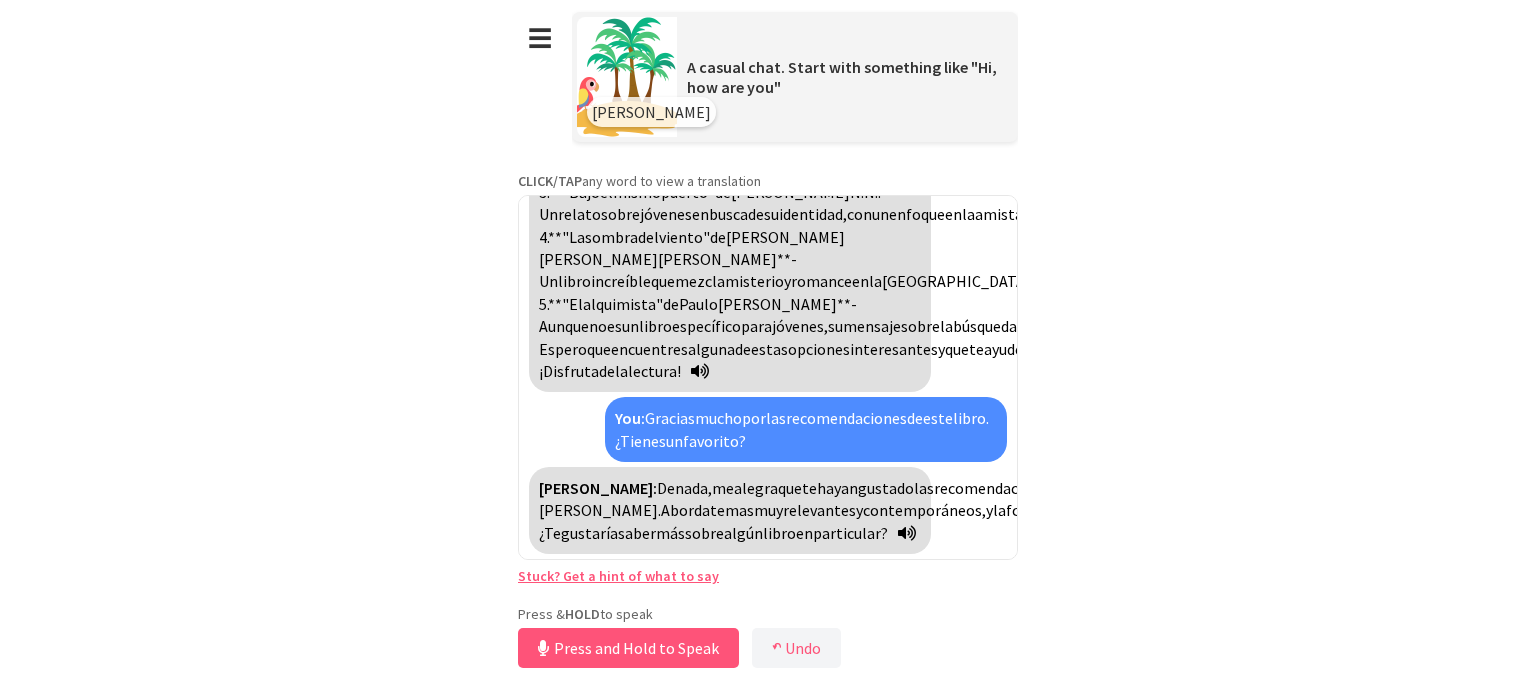 scroll, scrollTop: 2025, scrollLeft: 0, axis: vertical 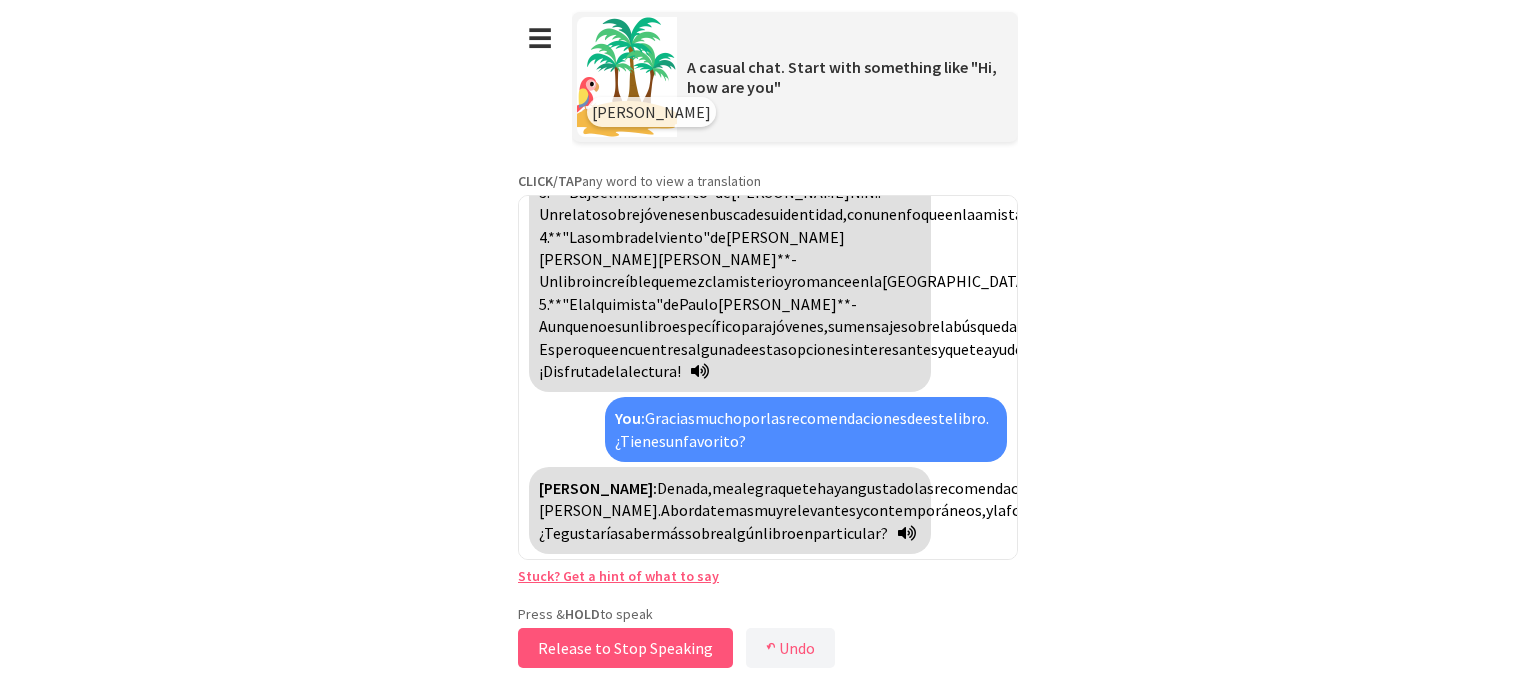 click on "Release to Stop Speaking" at bounding box center [625, 648] 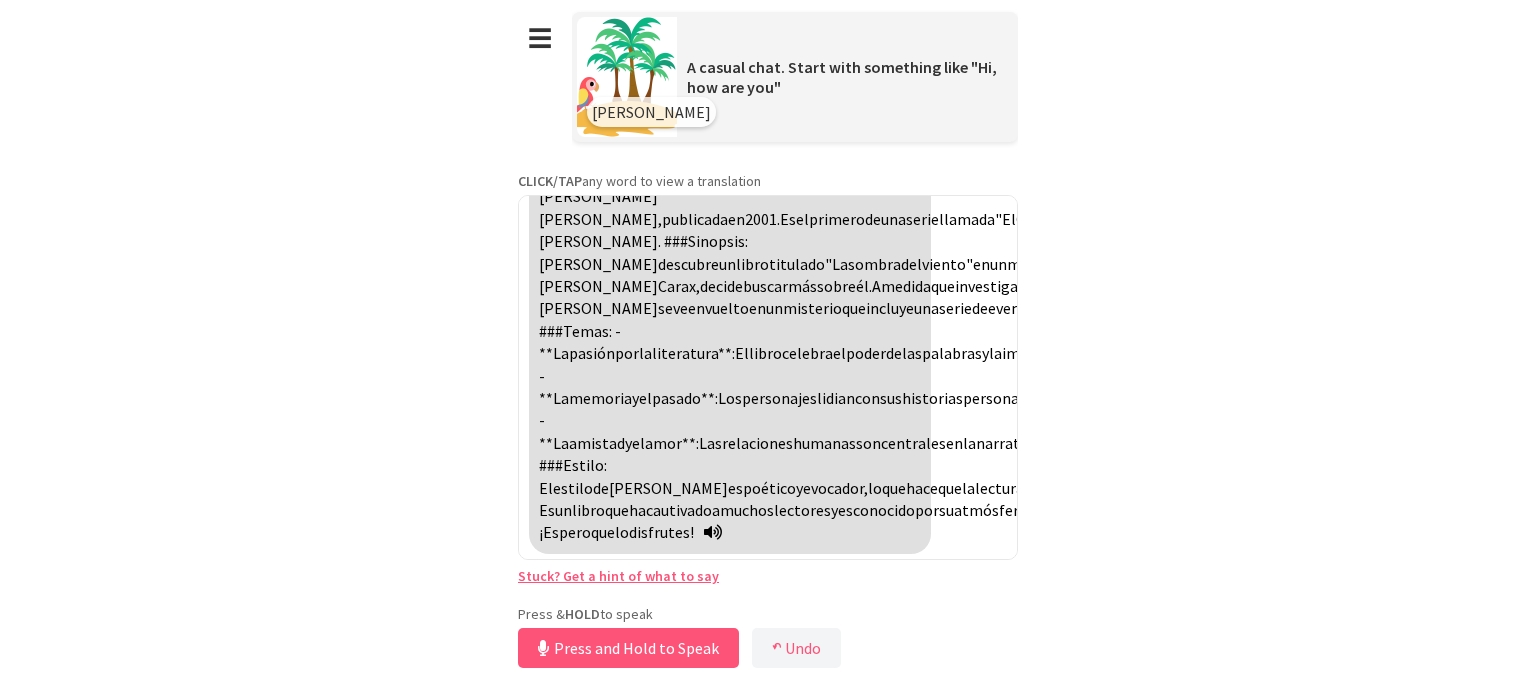 scroll, scrollTop: 2405, scrollLeft: 0, axis: vertical 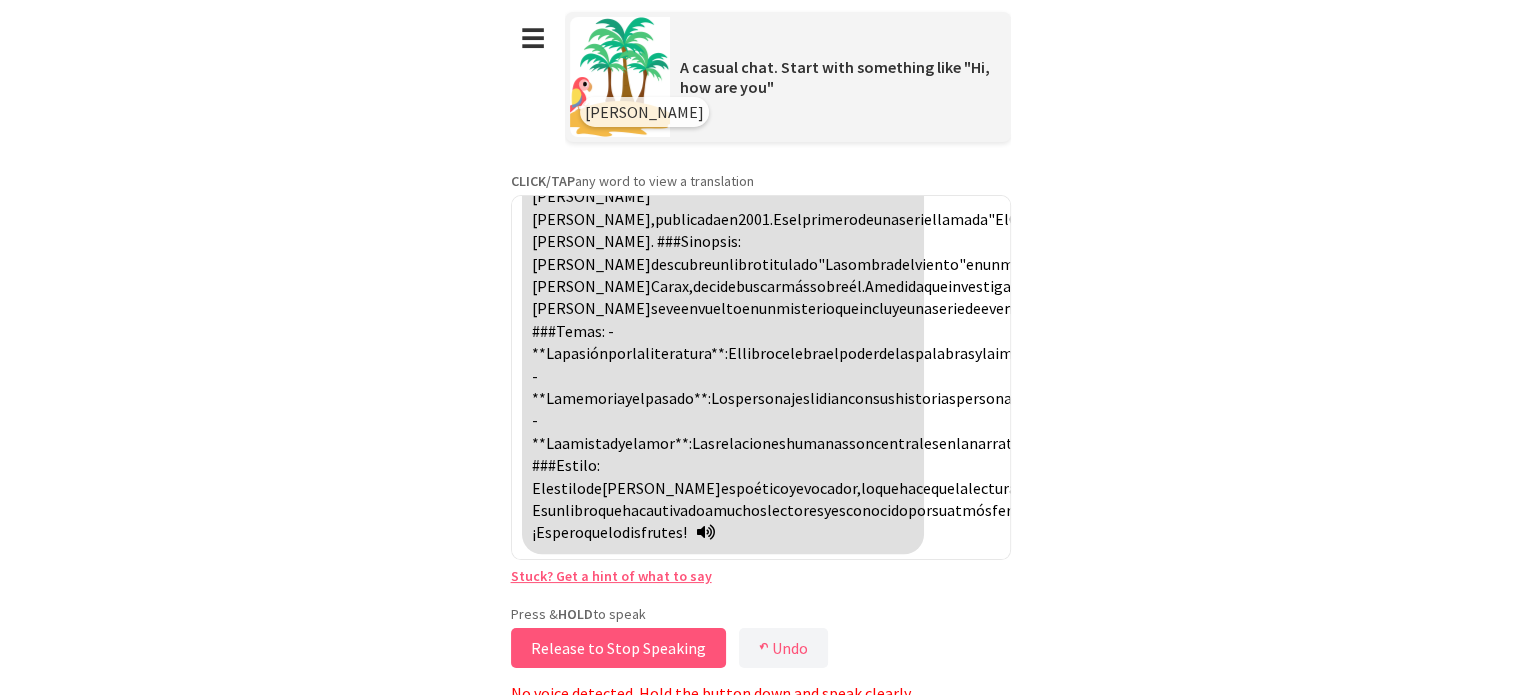click on "Release to Stop Speaking" at bounding box center (618, 648) 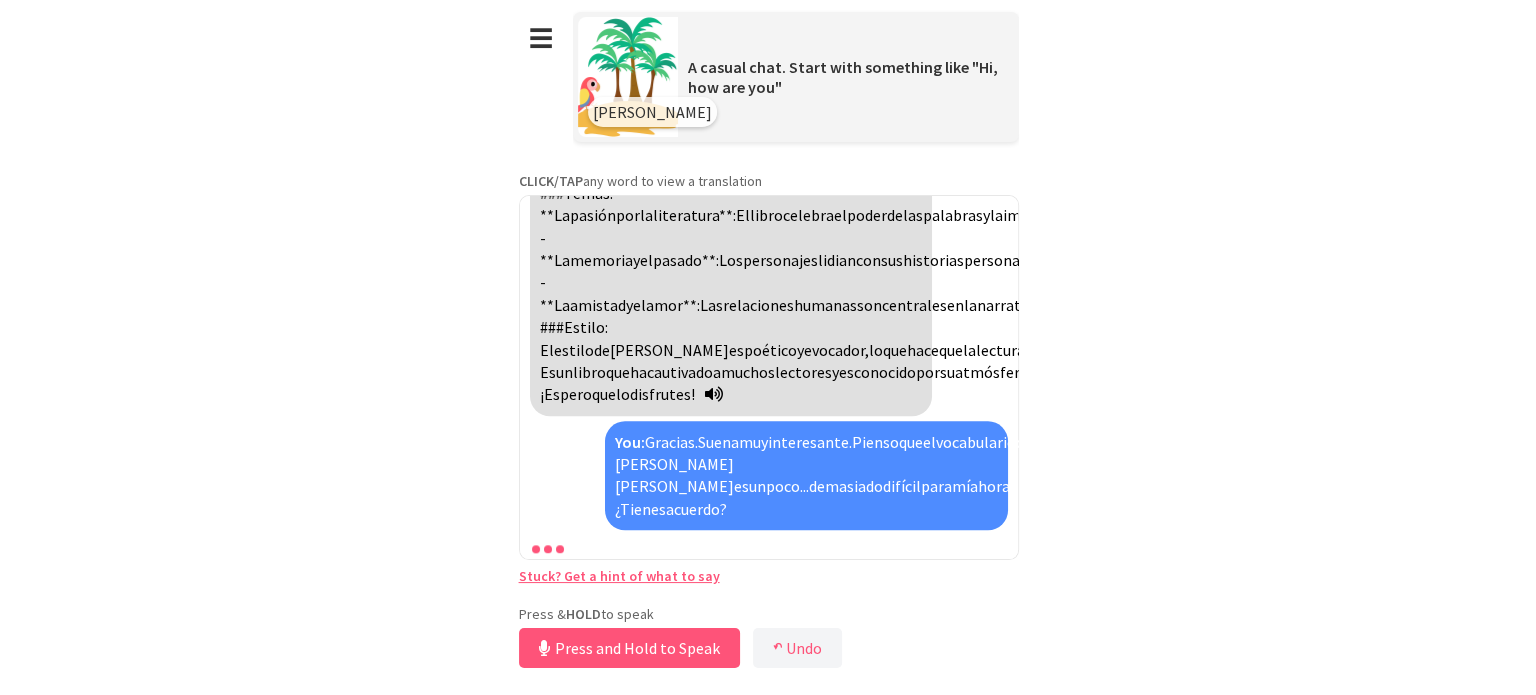 scroll, scrollTop: 2846, scrollLeft: 0, axis: vertical 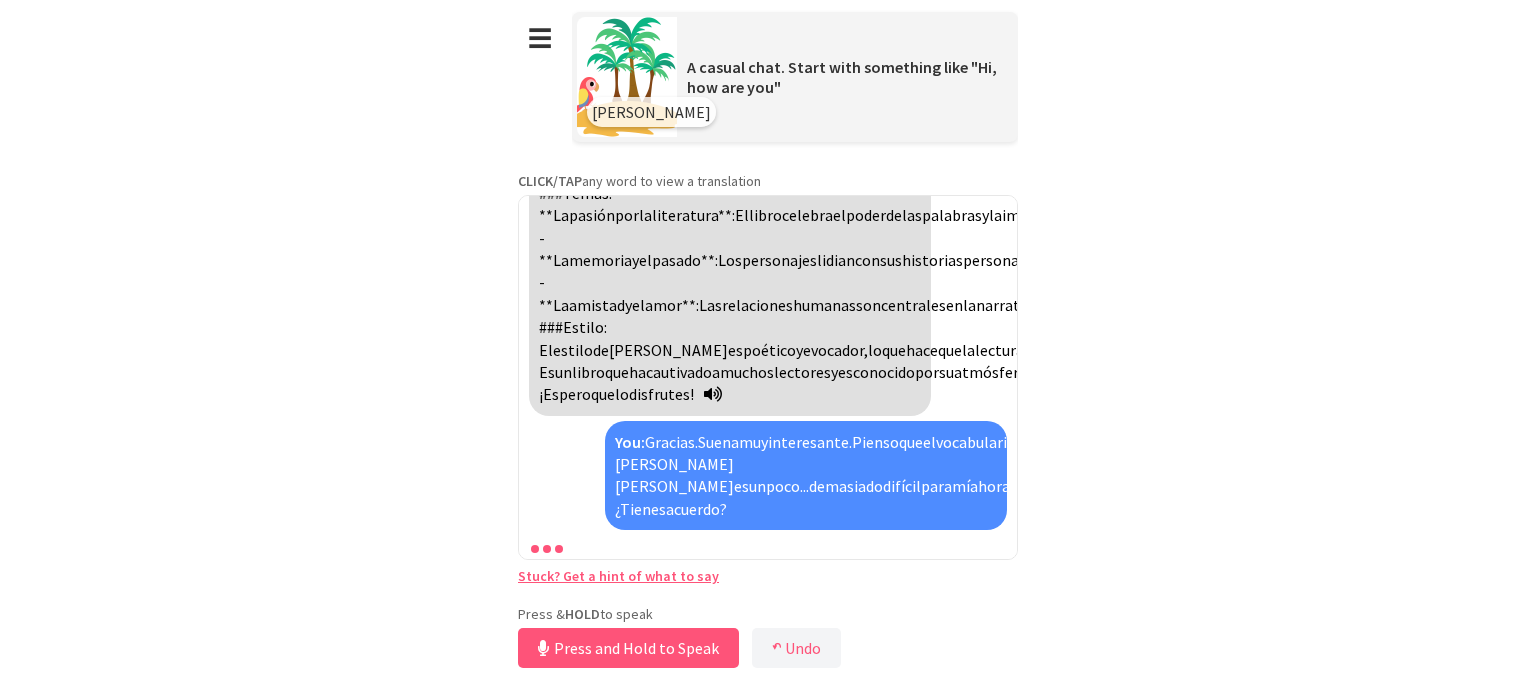 click on "Polly:  ¡Hola!  ¿Cómo  estás?  You:  Hola  Polly.  Estoy  bien.  Siento  renovada  después  de  un  día  solamente  en  mi  casa  sin  hablar  con  otras  personas.  ¿Cómo  estás  tú?  Polly:  ¡Me  alegra  saber  que  estás  bien!  Yo  estoy  contenta.  ¿Qué  hiciste  en  casa  hoy?  You:  Leo  en  mi  sofá  un  libro  nuevo  y  cocino  la  cena.  Ahora  estoy  pintando  un  pedazo  de  mueble  y  lavar  y  lavo  los  platos.  Polly:  ¡Qué  interesante!  Me  gusta  pintar  también.  ¿De  qué  trata  el  libro  que  lees?  You:  Estoy  leyendo  La  Casa  en  Mango  Street  en  español  y  es  ambos  fácil  y  un  poco  difícil  para  mí.  Polly:  ¡Buena  elección!  Es  un  libro  bonito.  ¿Cuál  es  tu  parte  favorita  hasta  ahora?  You:  Estoy  solamente  en  la  pieza,  pero  me  gusta  mucho  Esperanza.  Ella  es  una  niña  imaginativa  y  sus  descripciones  son  lindas.  Polly:  ¡Sí!  Esperanza  es  un  personaje  muy  especial.  ¿Tienes  algún  personaje  favorito  en" at bounding box center (768, 377) 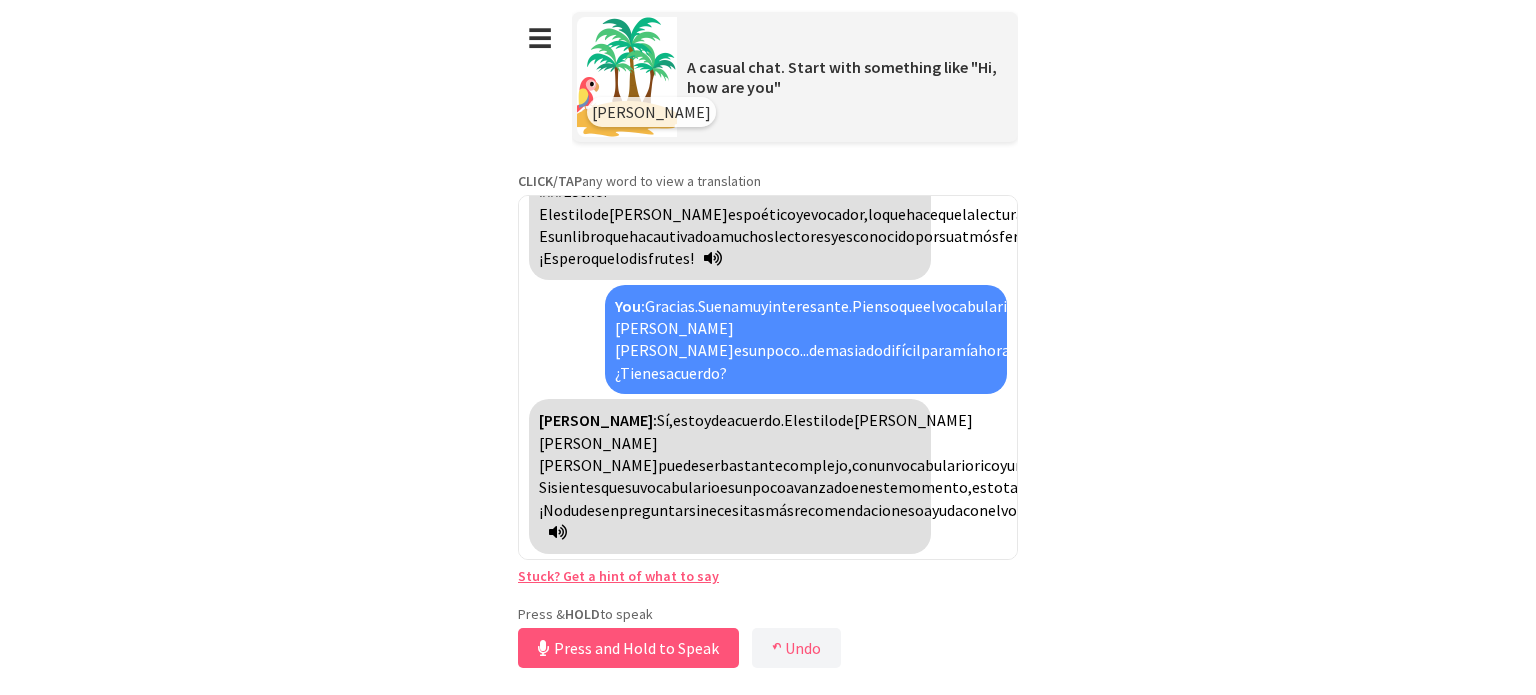 scroll, scrollTop: 3003, scrollLeft: 0, axis: vertical 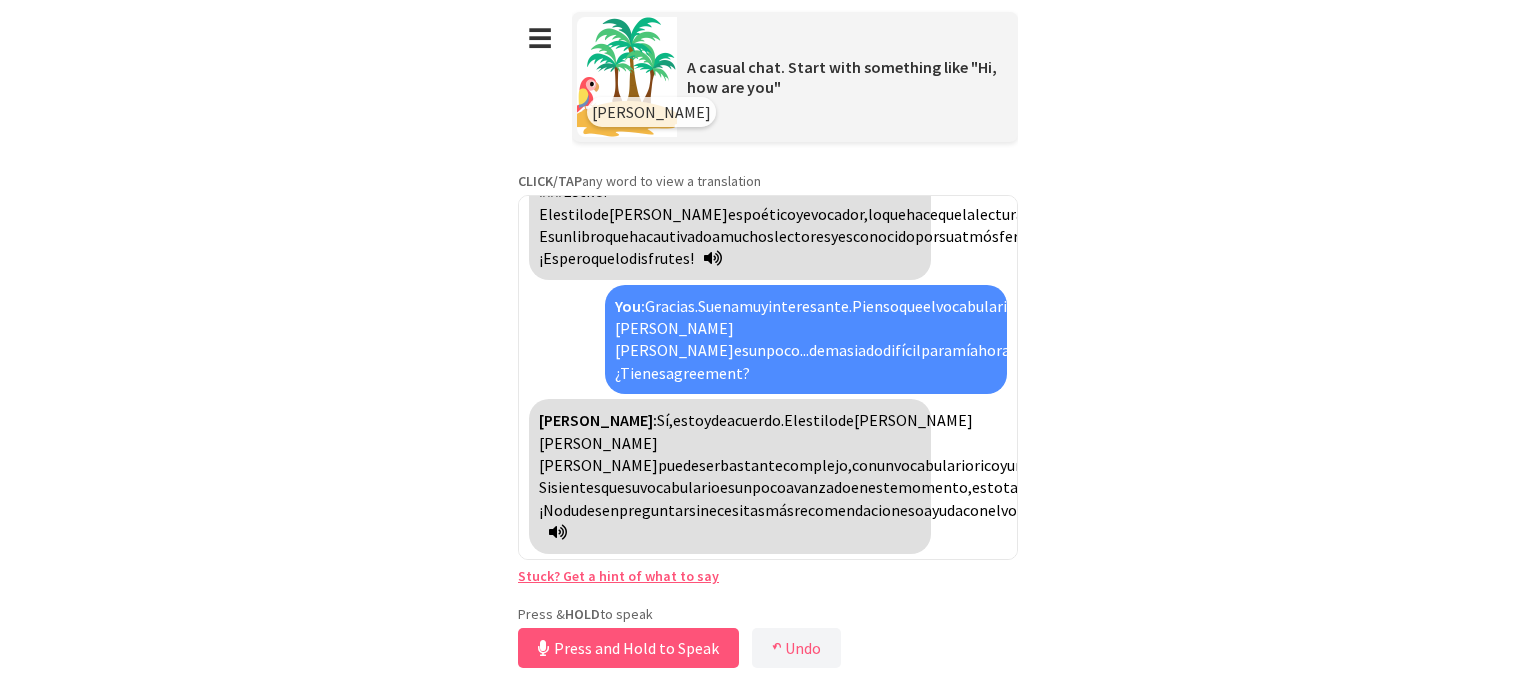 click on "agreement?" at bounding box center [708, 373] 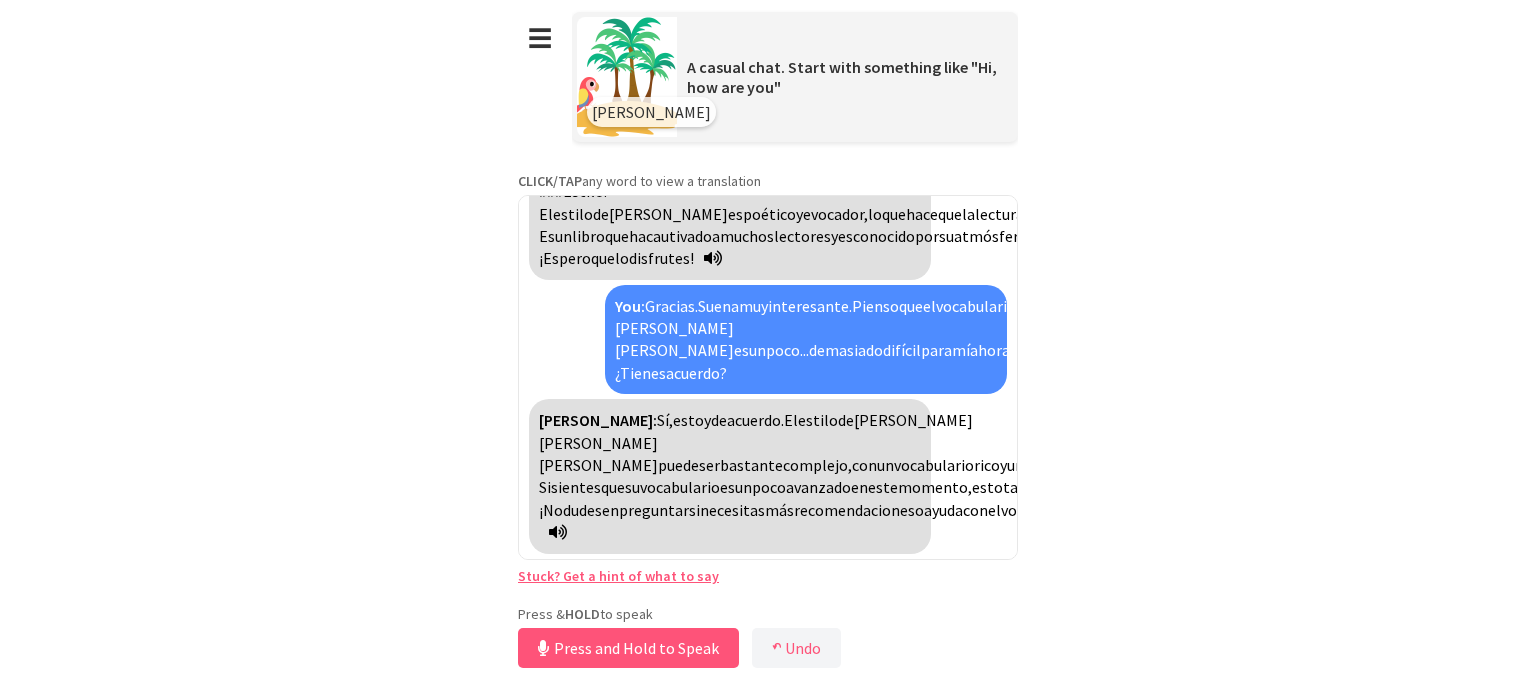 scroll, scrollTop: 3160, scrollLeft: 0, axis: vertical 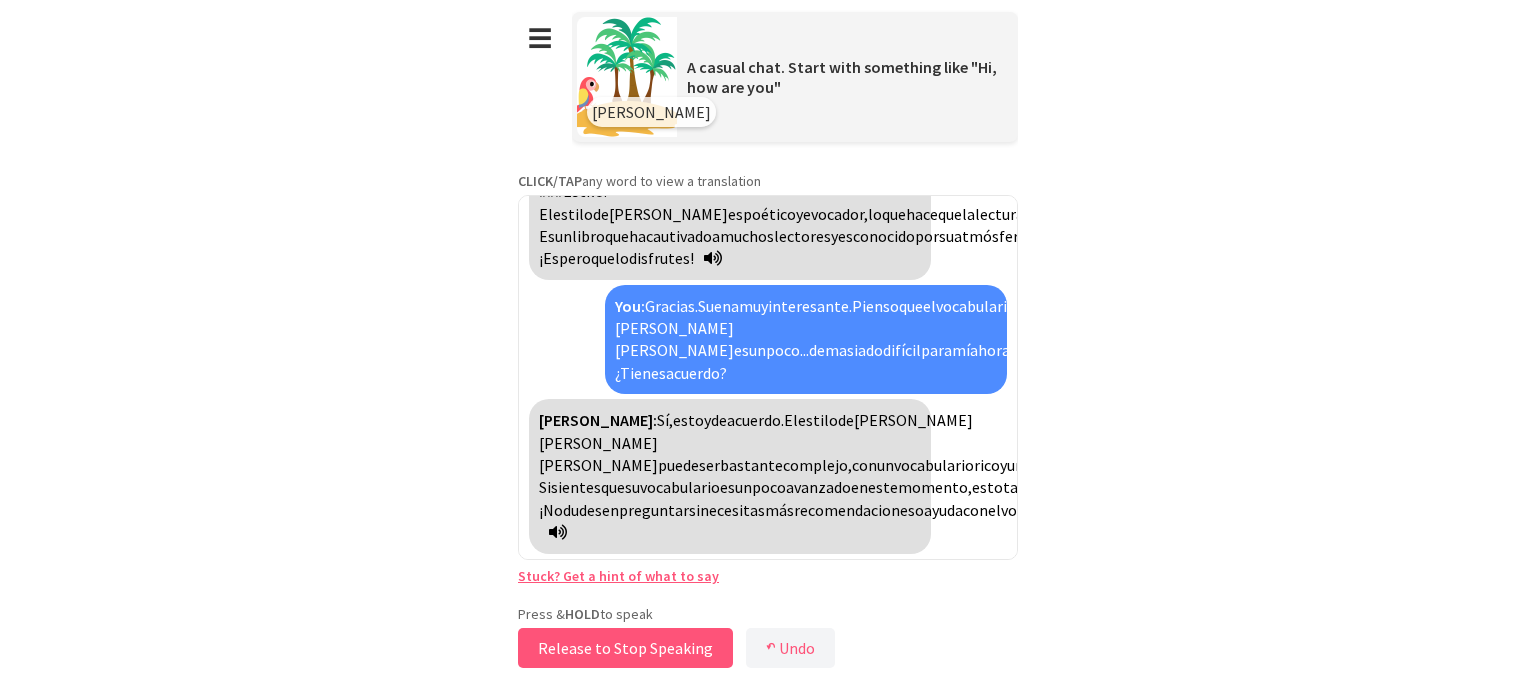 click on "Release to Stop Speaking" at bounding box center (625, 648) 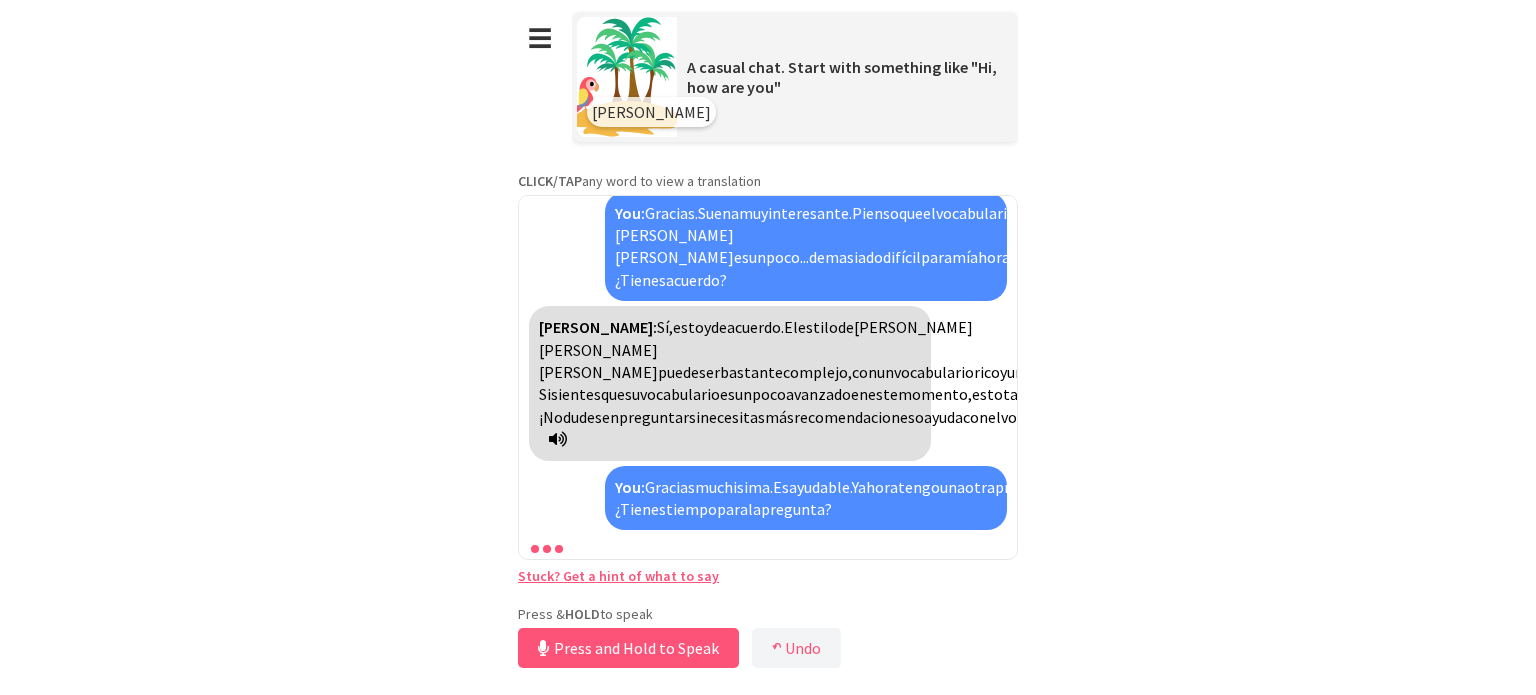 scroll, scrollTop: 3322, scrollLeft: 0, axis: vertical 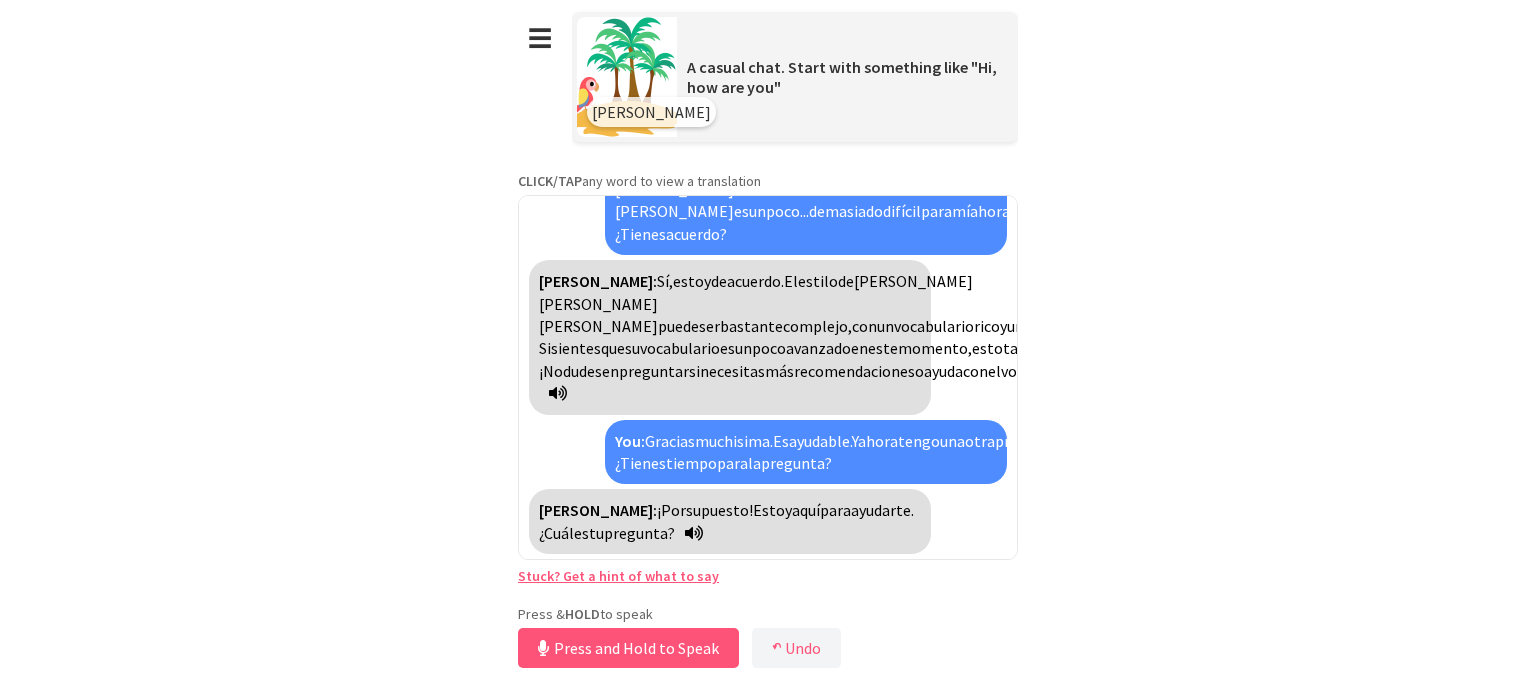 click on "ayudable." at bounding box center (820, 441) 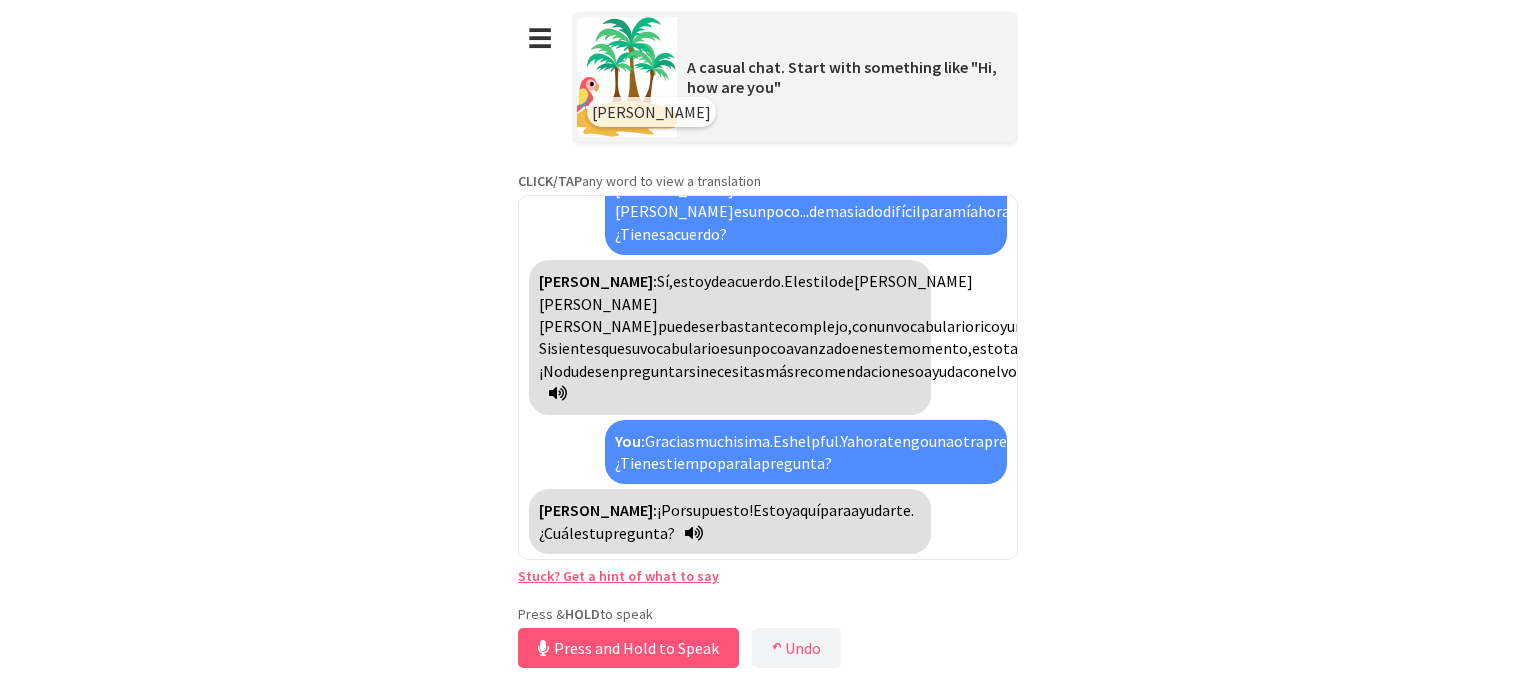 scroll, scrollTop: 3300, scrollLeft: 0, axis: vertical 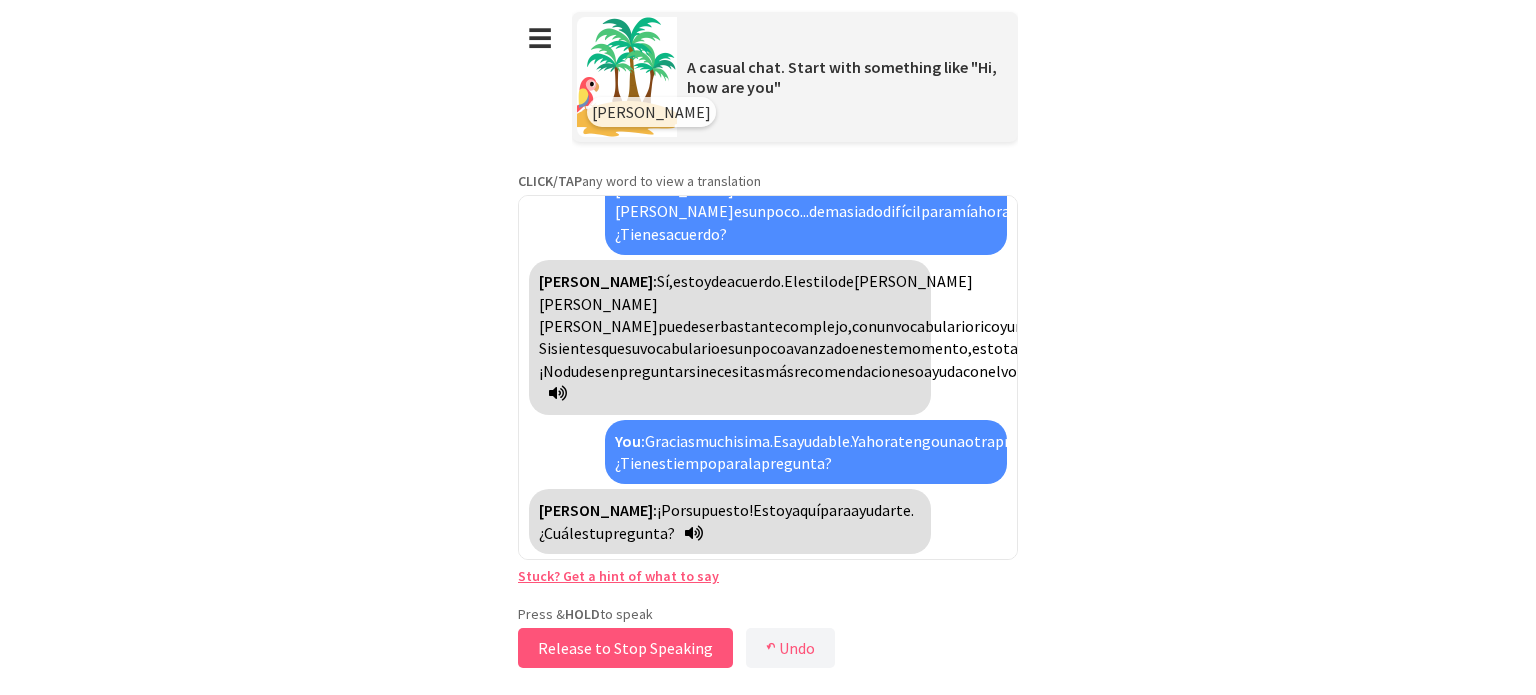 click on "Release to Stop Speaking" at bounding box center [625, 648] 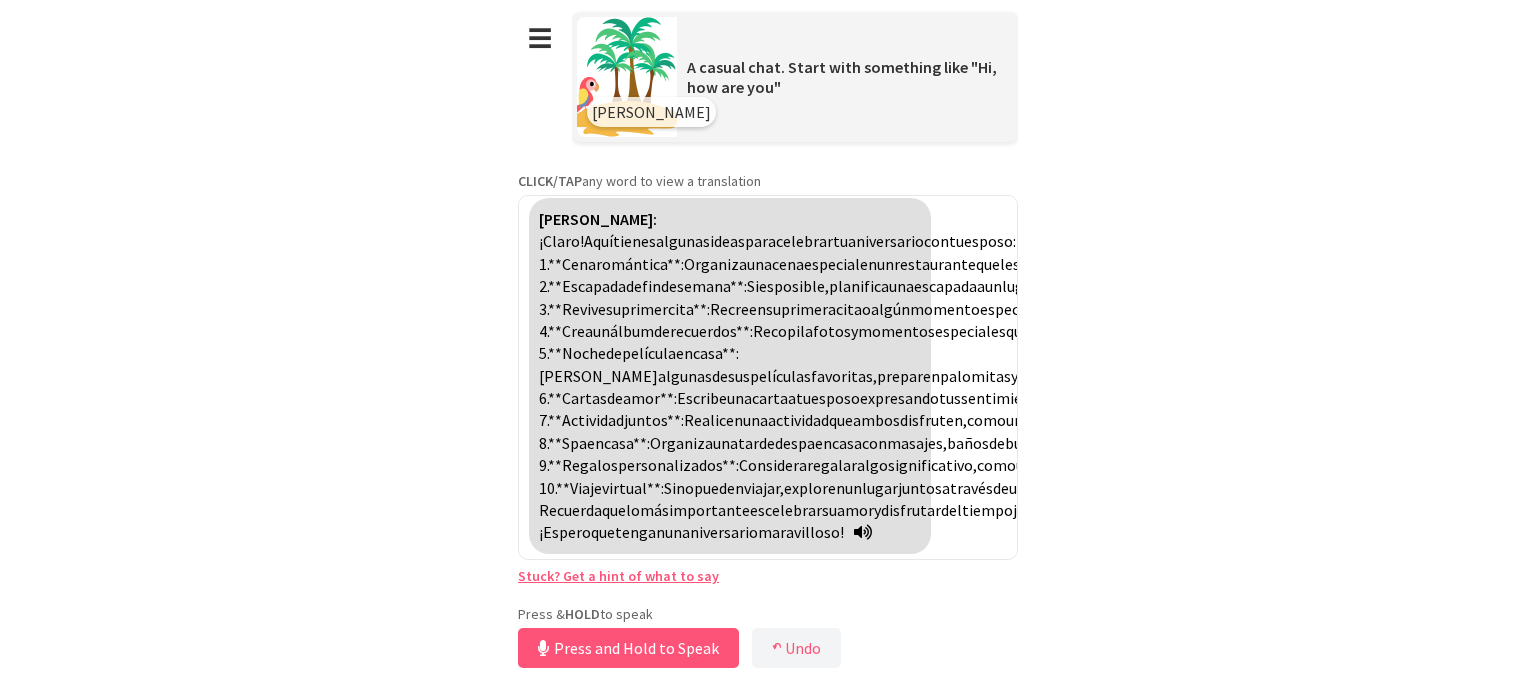 scroll, scrollTop: 3766, scrollLeft: 0, axis: vertical 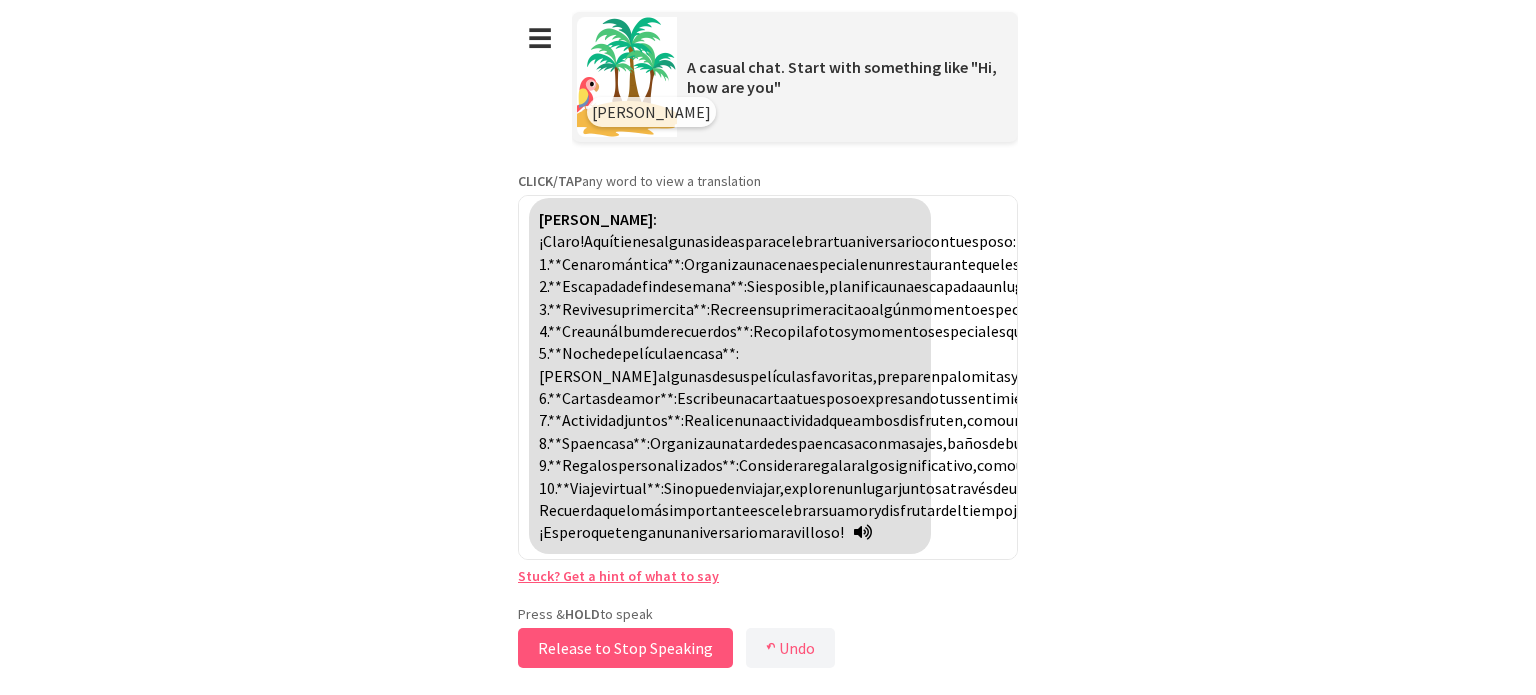 click on "Release to Stop Speaking" at bounding box center [625, 648] 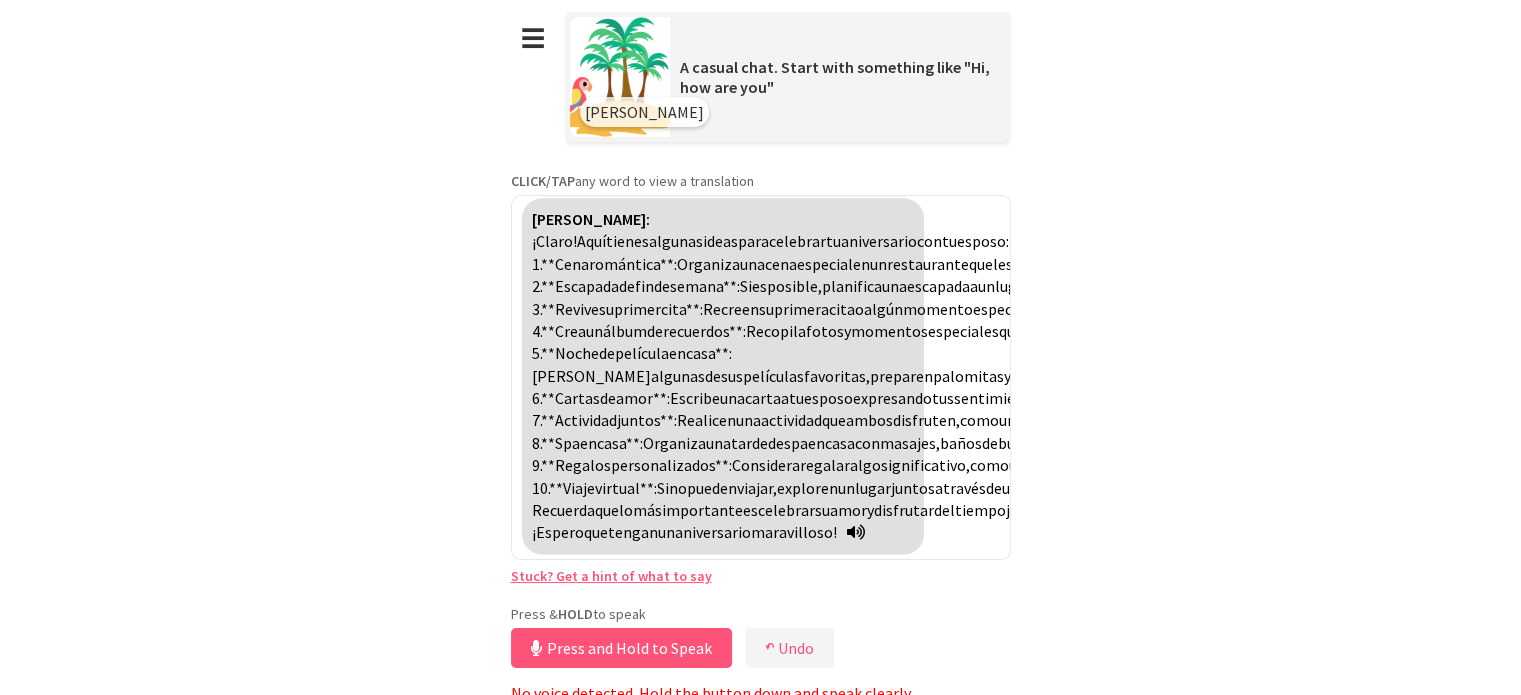 scroll, scrollTop: 4246, scrollLeft: 0, axis: vertical 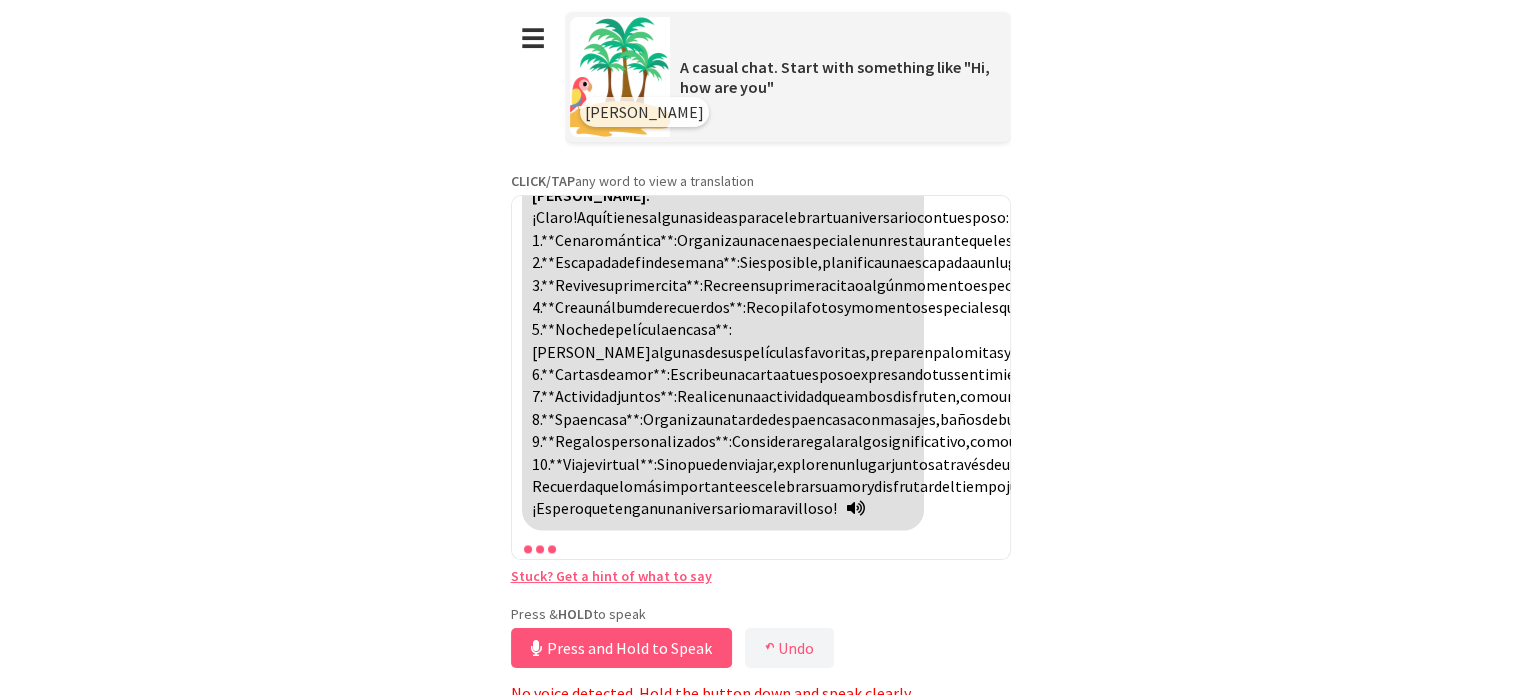 drag, startPoint x: 678, startPoint y: 646, endPoint x: 448, endPoint y: 538, distance: 254.09447 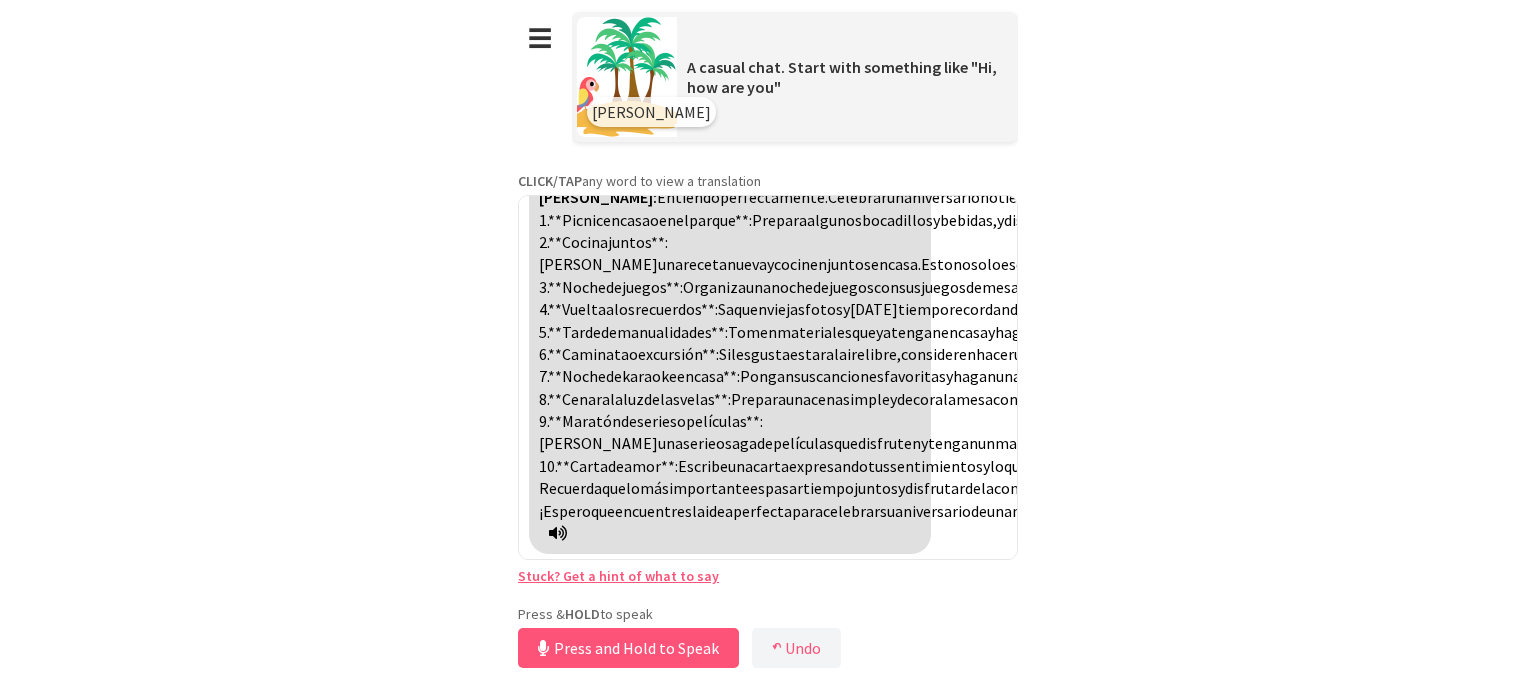scroll, scrollTop: 4956, scrollLeft: 0, axis: vertical 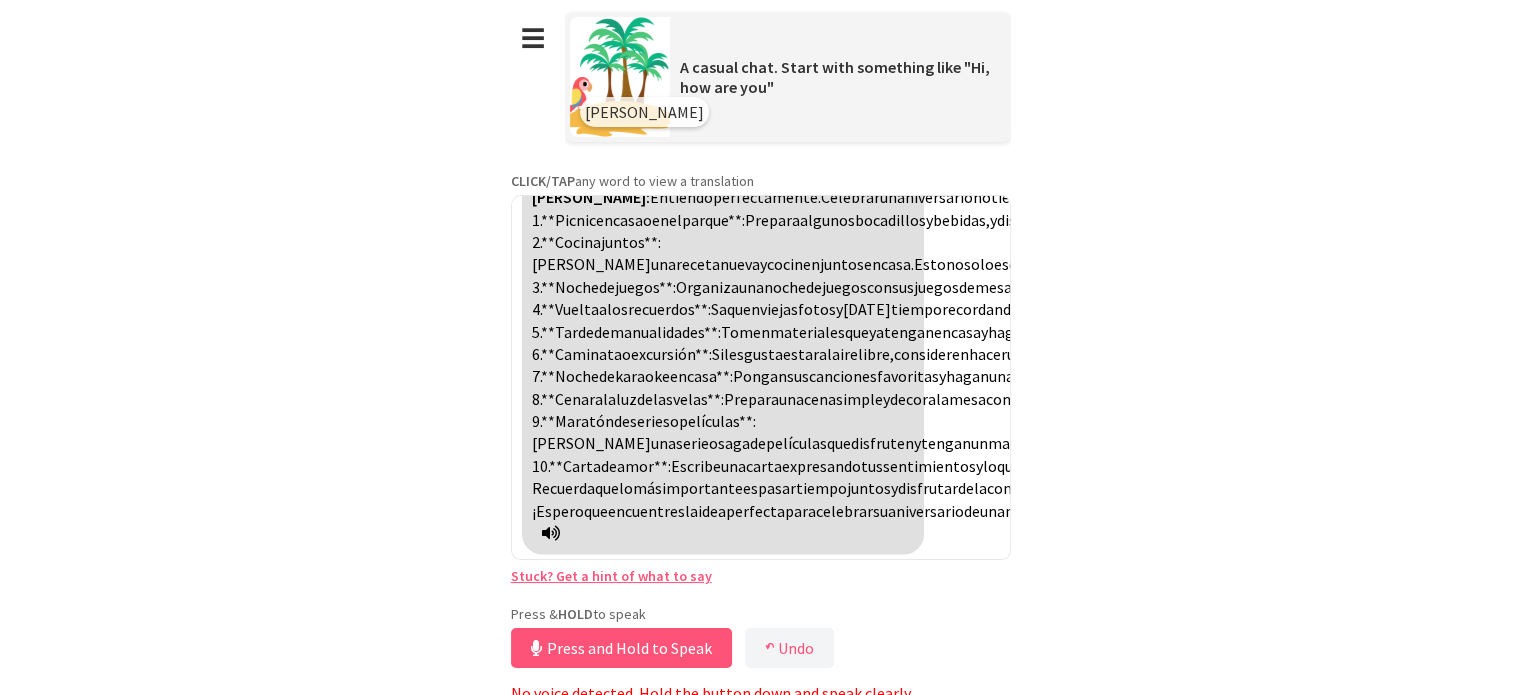 click on "caseros.
10." at bounding box center [889, 454] 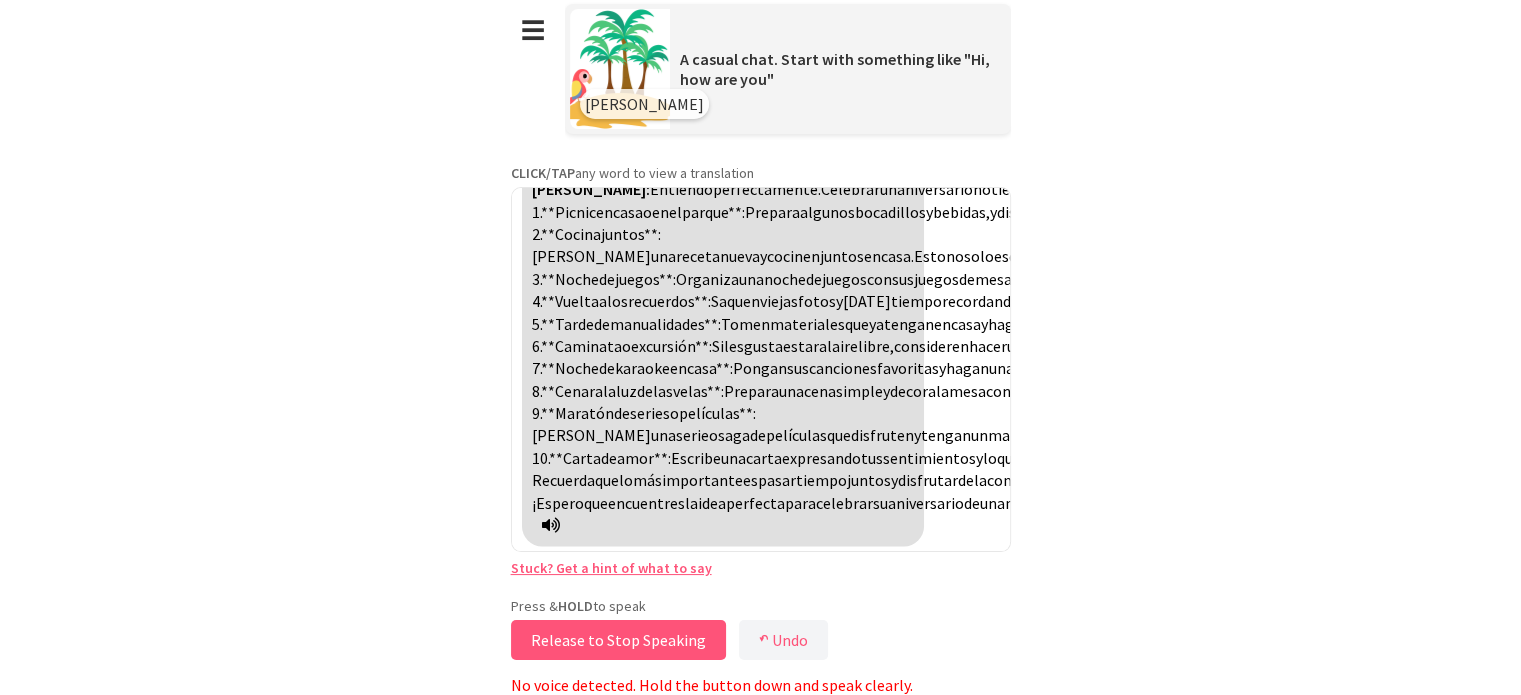 click on "Release to Stop Speaking" at bounding box center (618, 640) 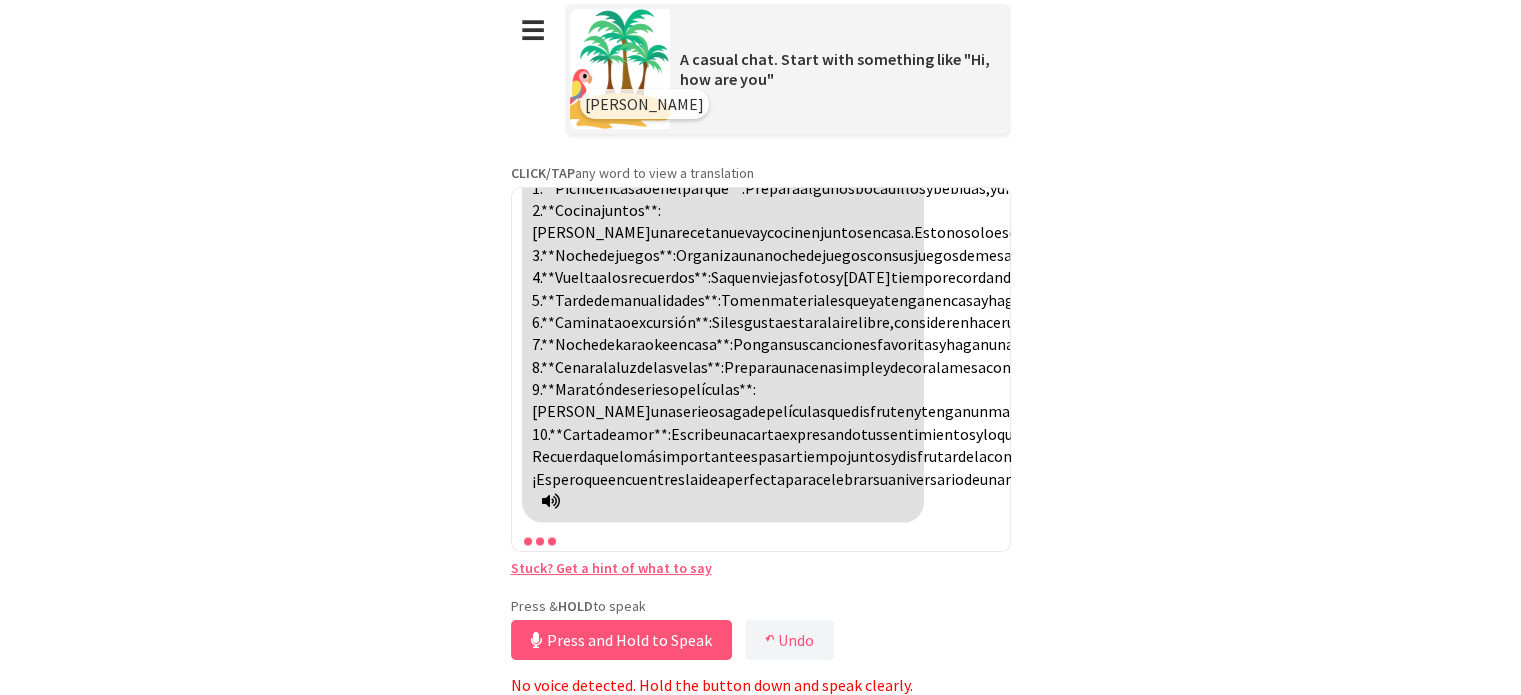 scroll, scrollTop: 5260, scrollLeft: 0, axis: vertical 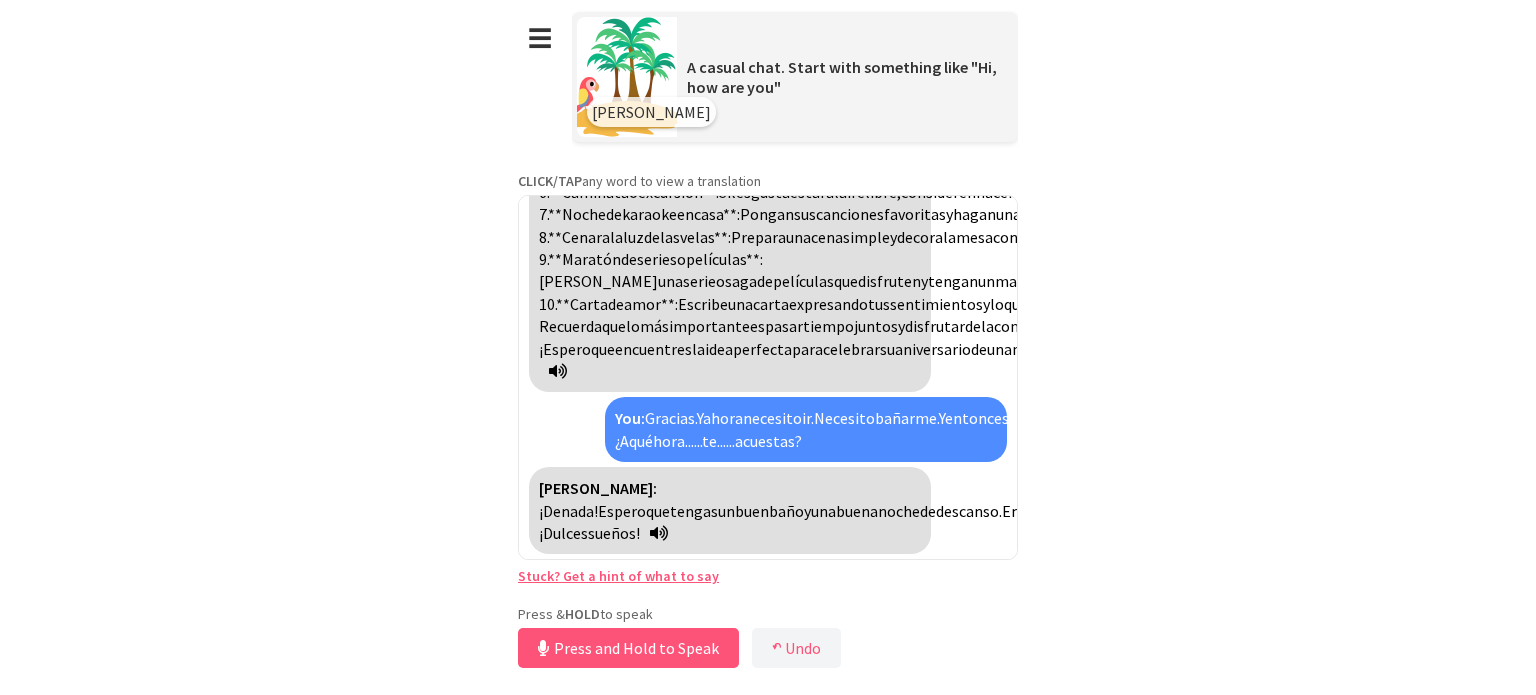 click on "...acuestas?" at bounding box center [764, 441] 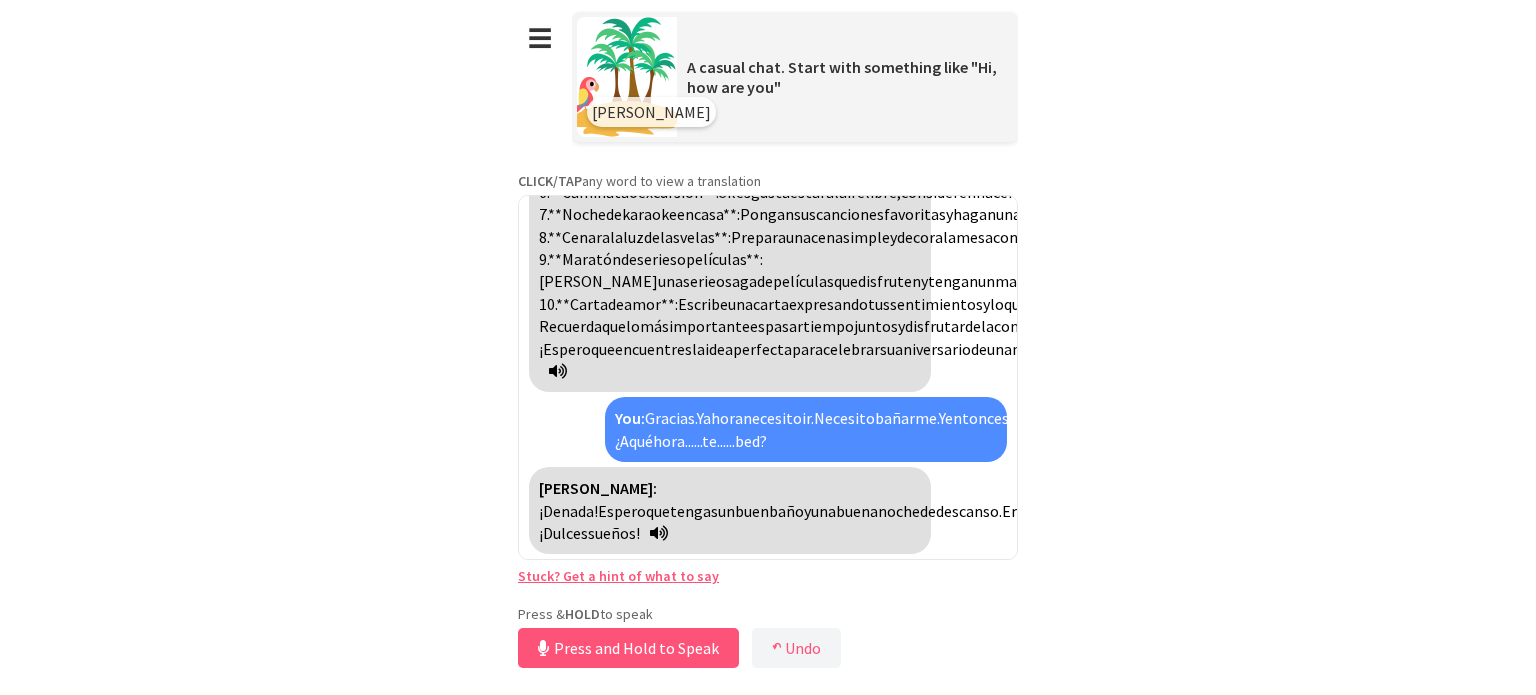 click on "...bed?" at bounding box center [746, 441] 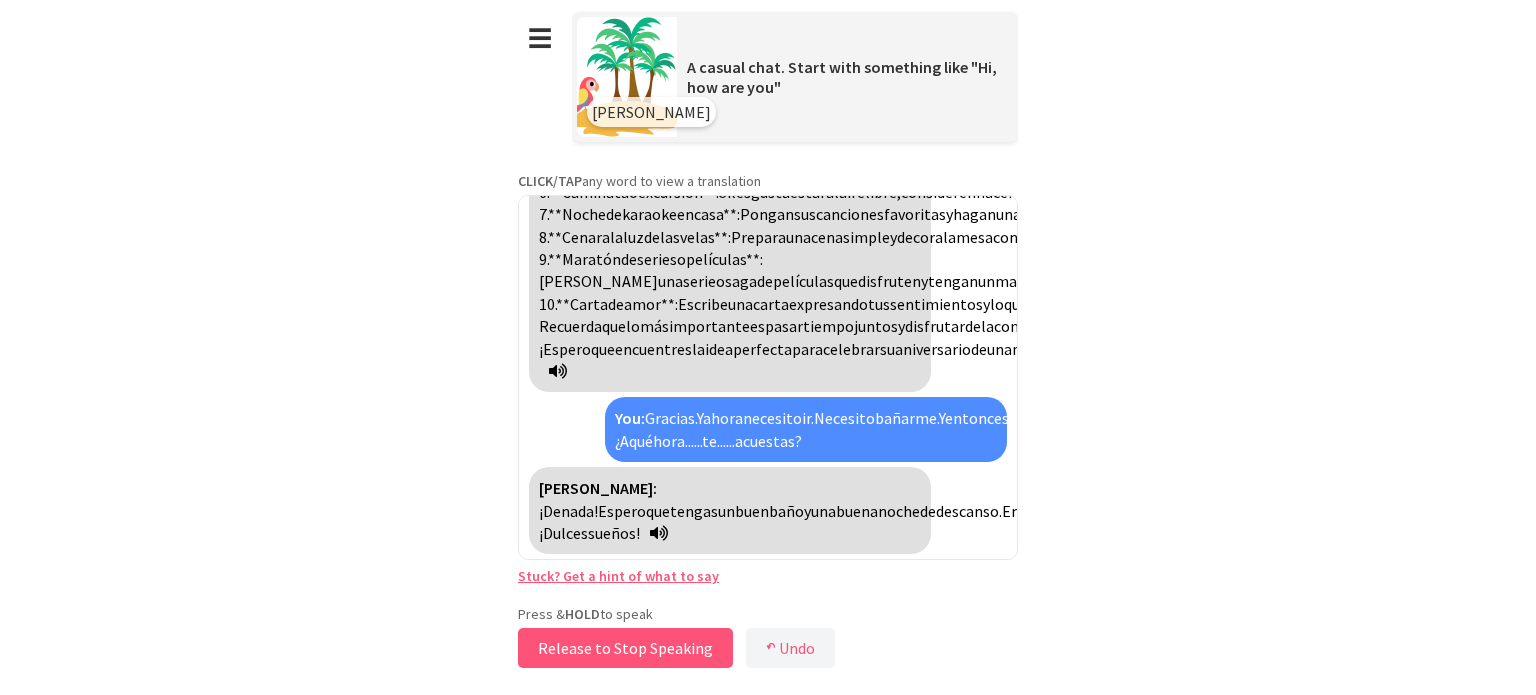 click on "Release to Stop Speaking" at bounding box center [625, 648] 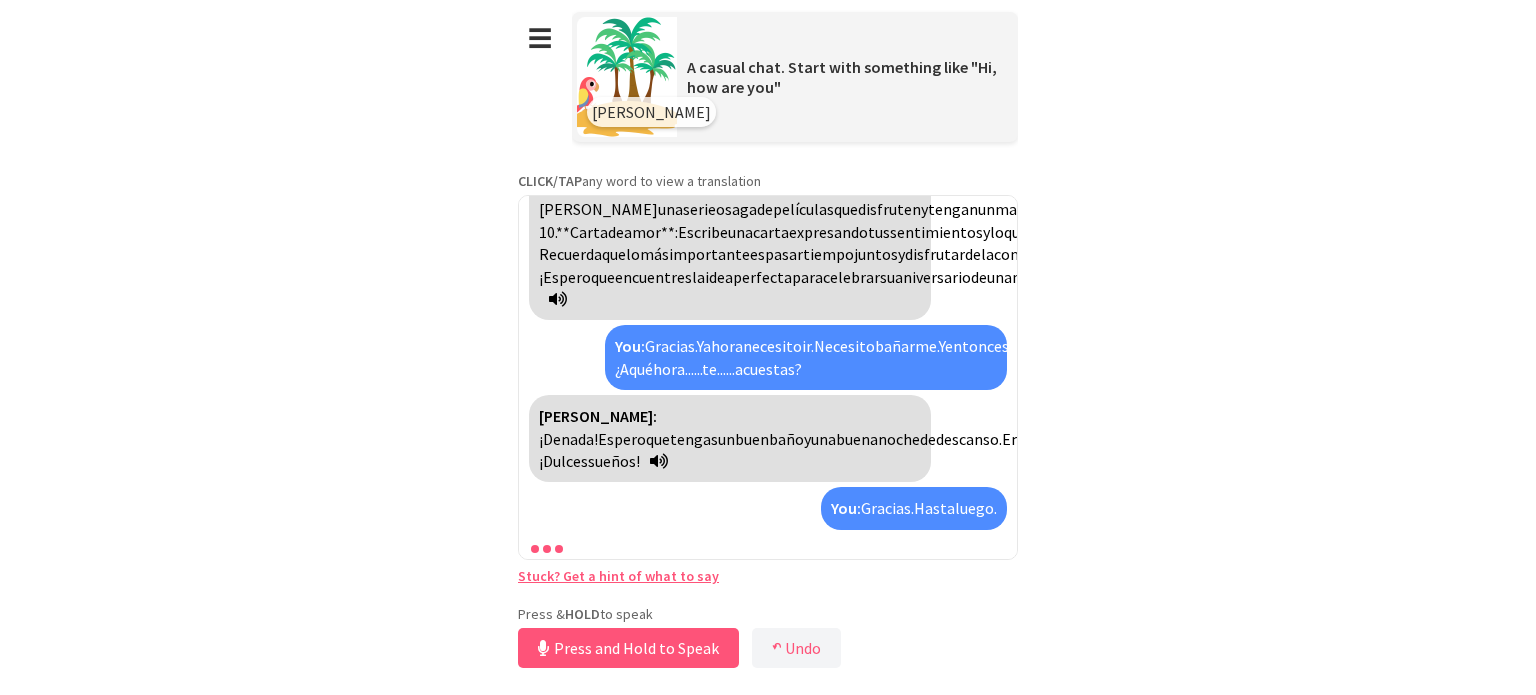 scroll, scrollTop: 5583, scrollLeft: 0, axis: vertical 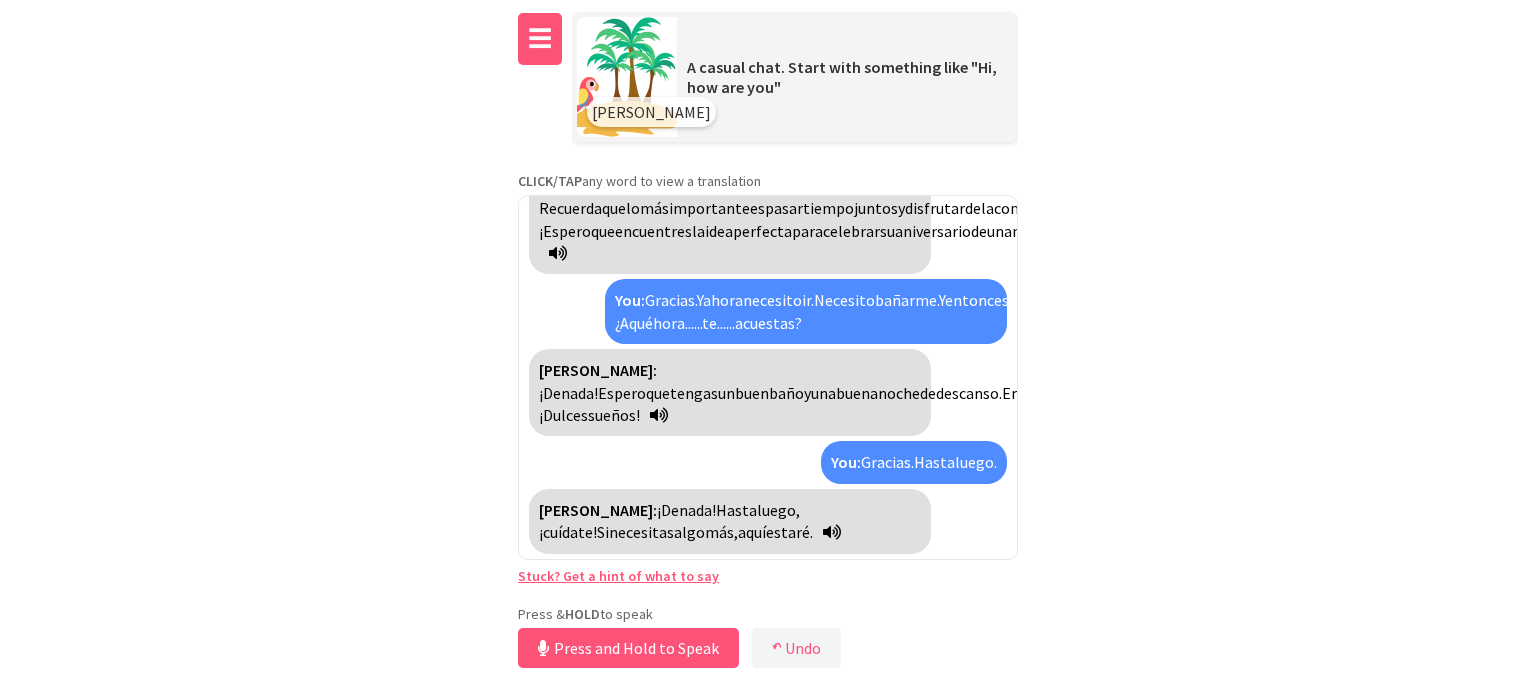 click on "☰" at bounding box center [540, 39] 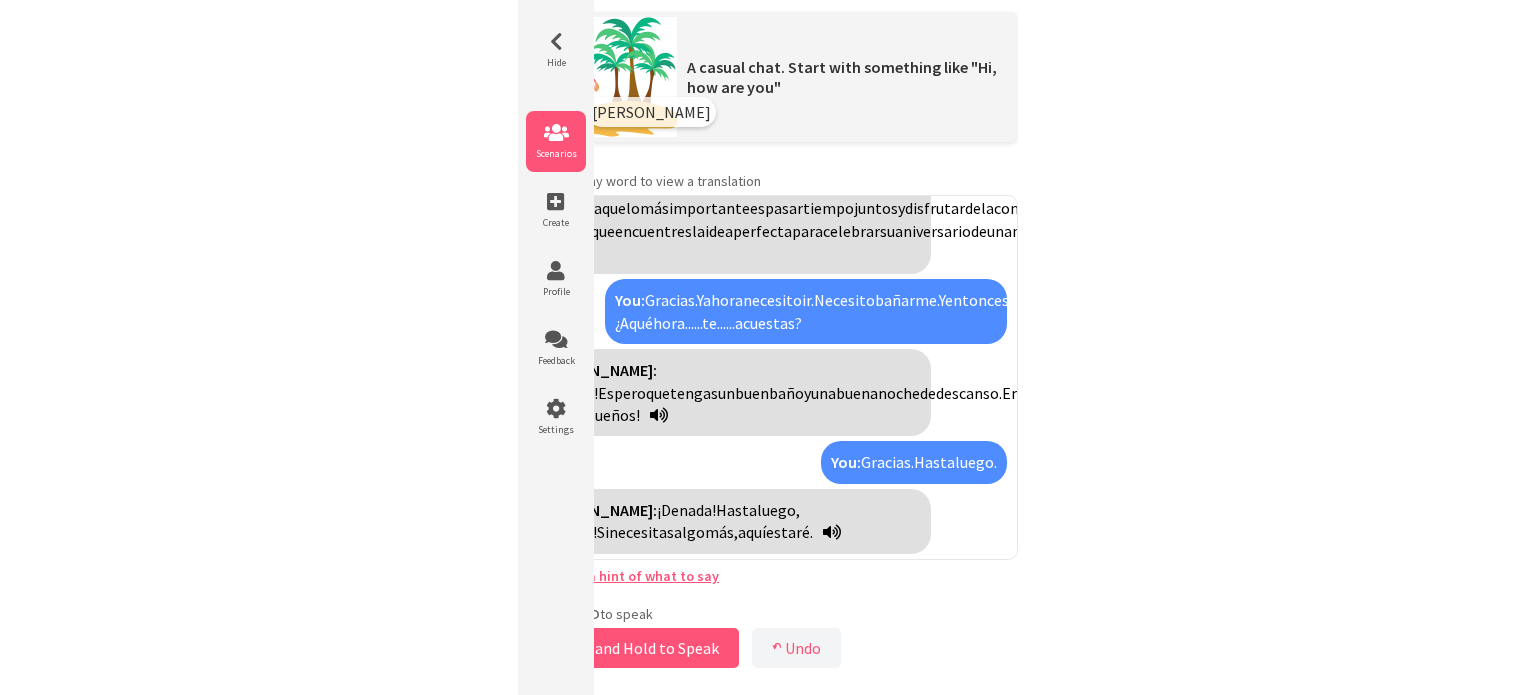 click on "Scenarios" at bounding box center [556, 153] 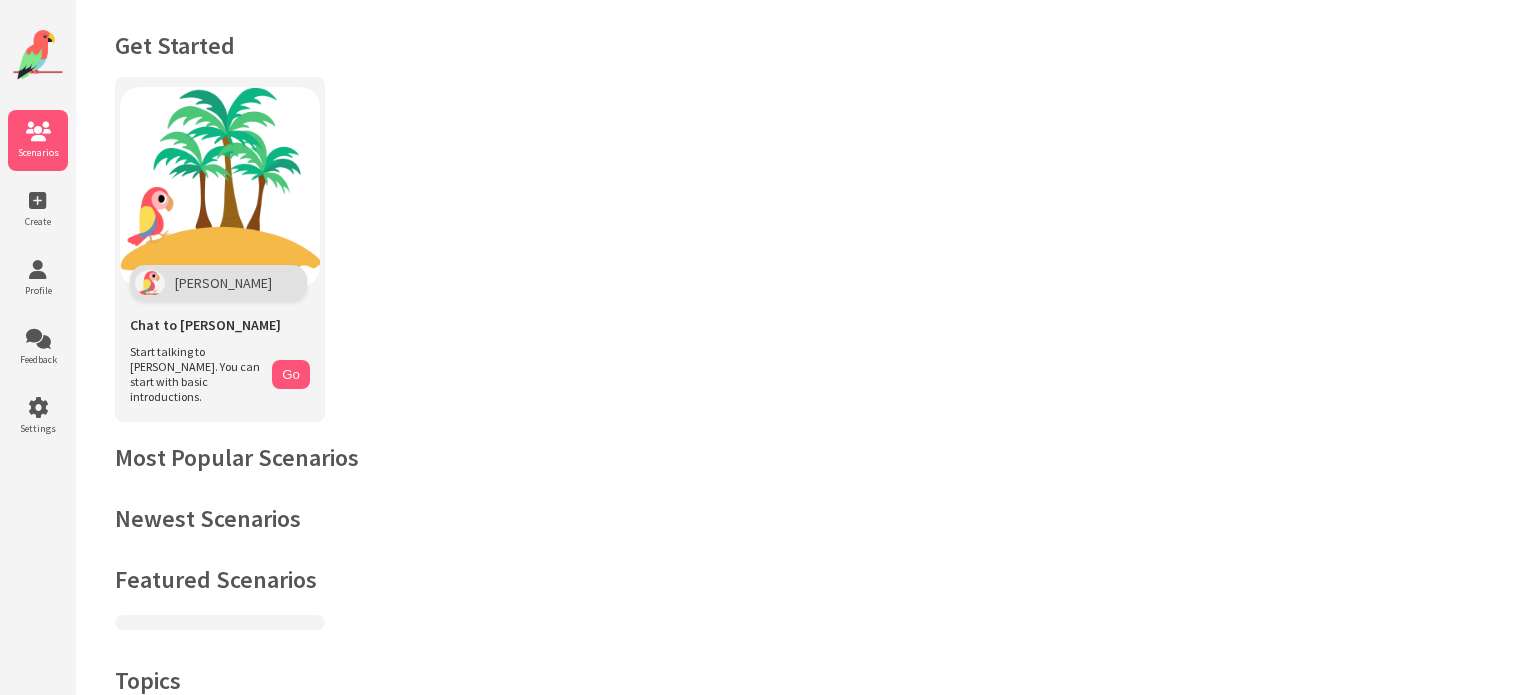 scroll, scrollTop: 0, scrollLeft: 0, axis: both 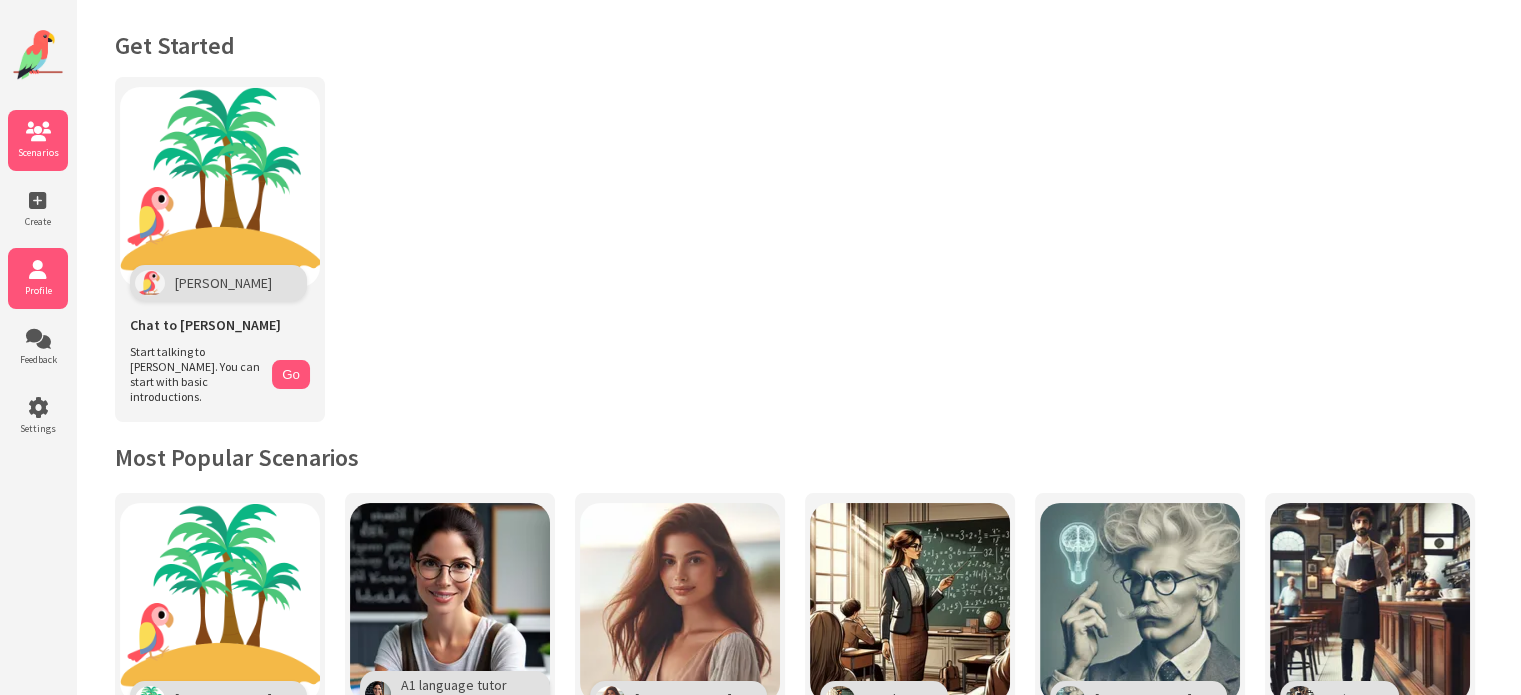 click on "Profile" at bounding box center (38, 278) 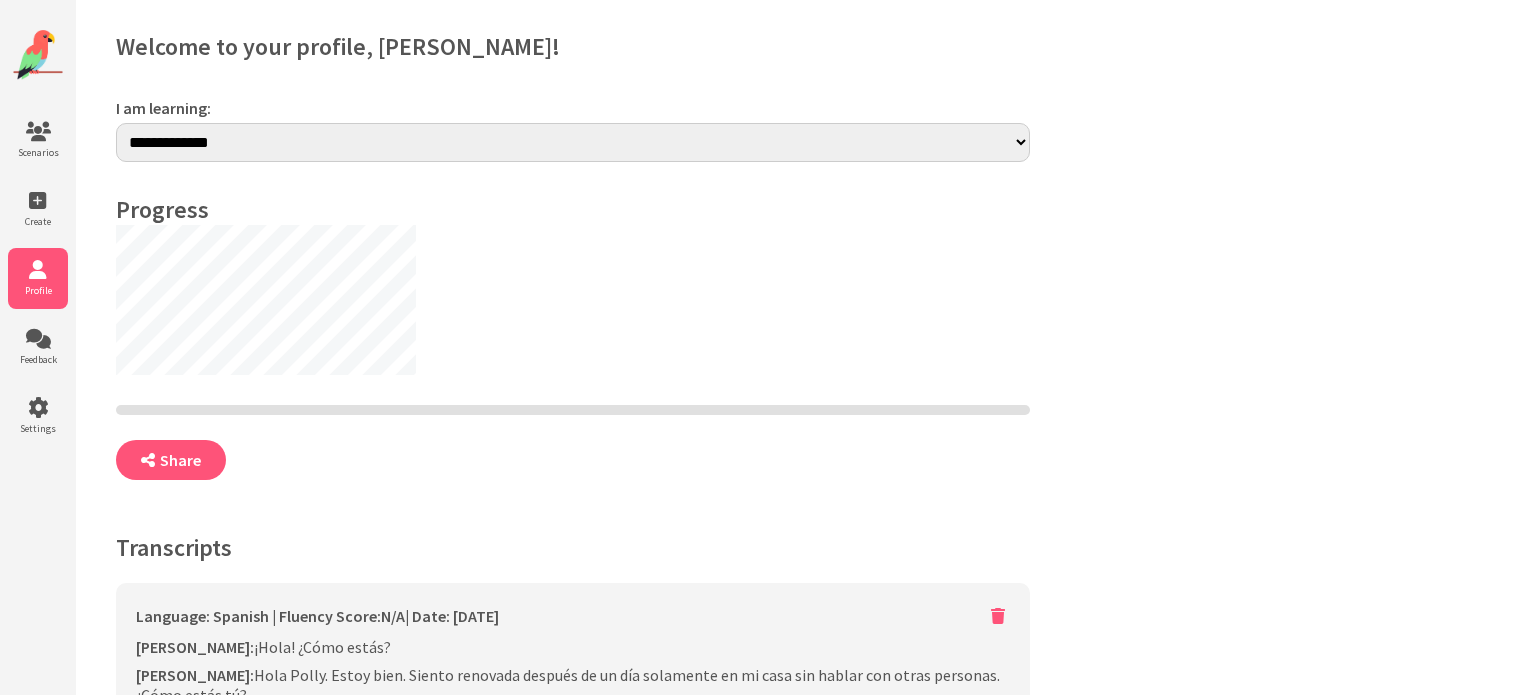scroll, scrollTop: 0, scrollLeft: 0, axis: both 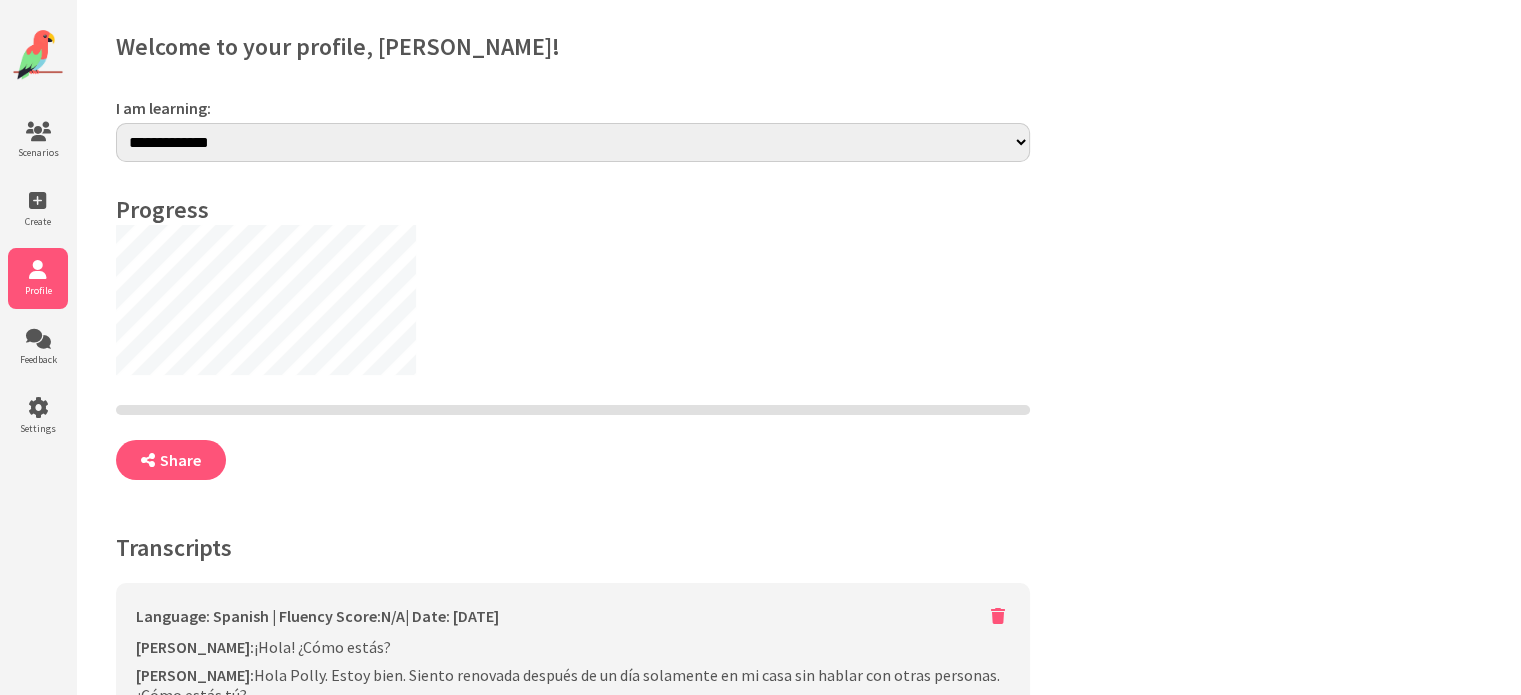select on "**" 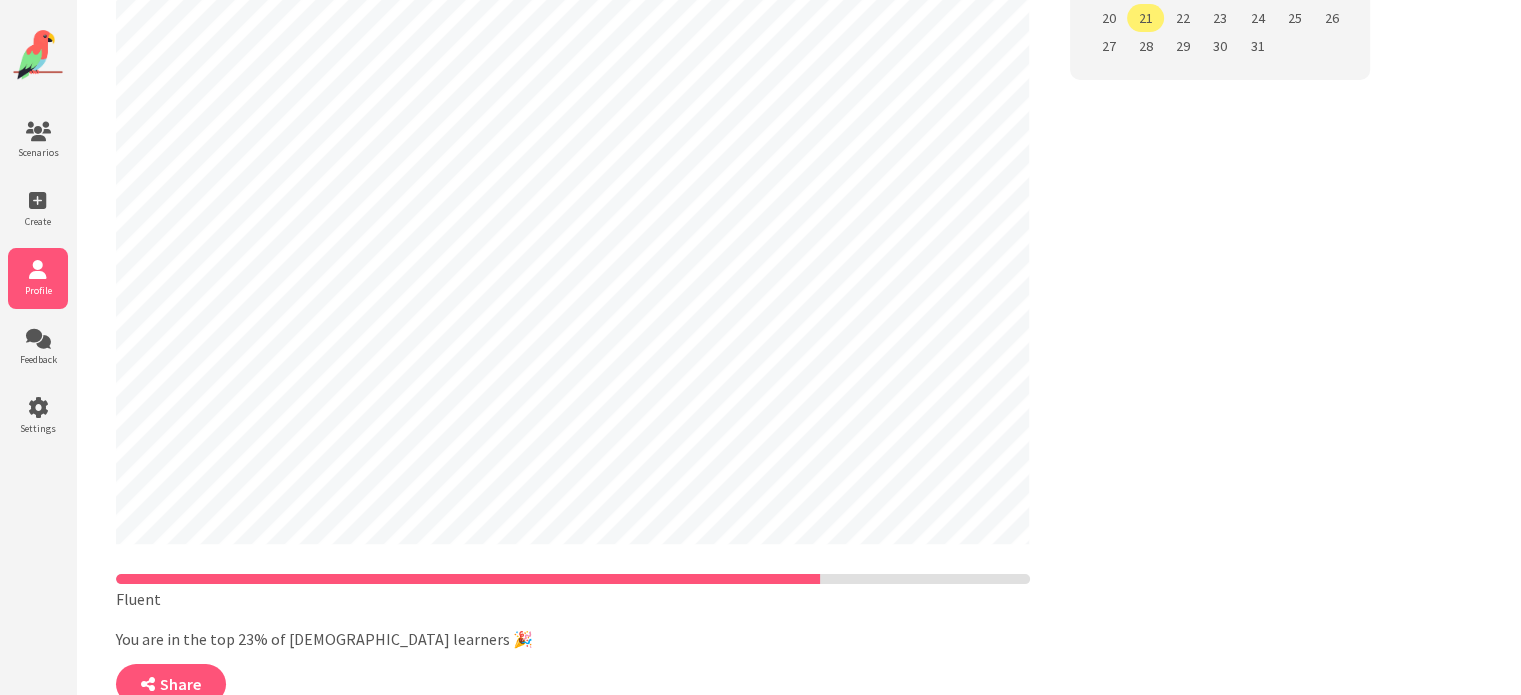 scroll, scrollTop: 0, scrollLeft: 0, axis: both 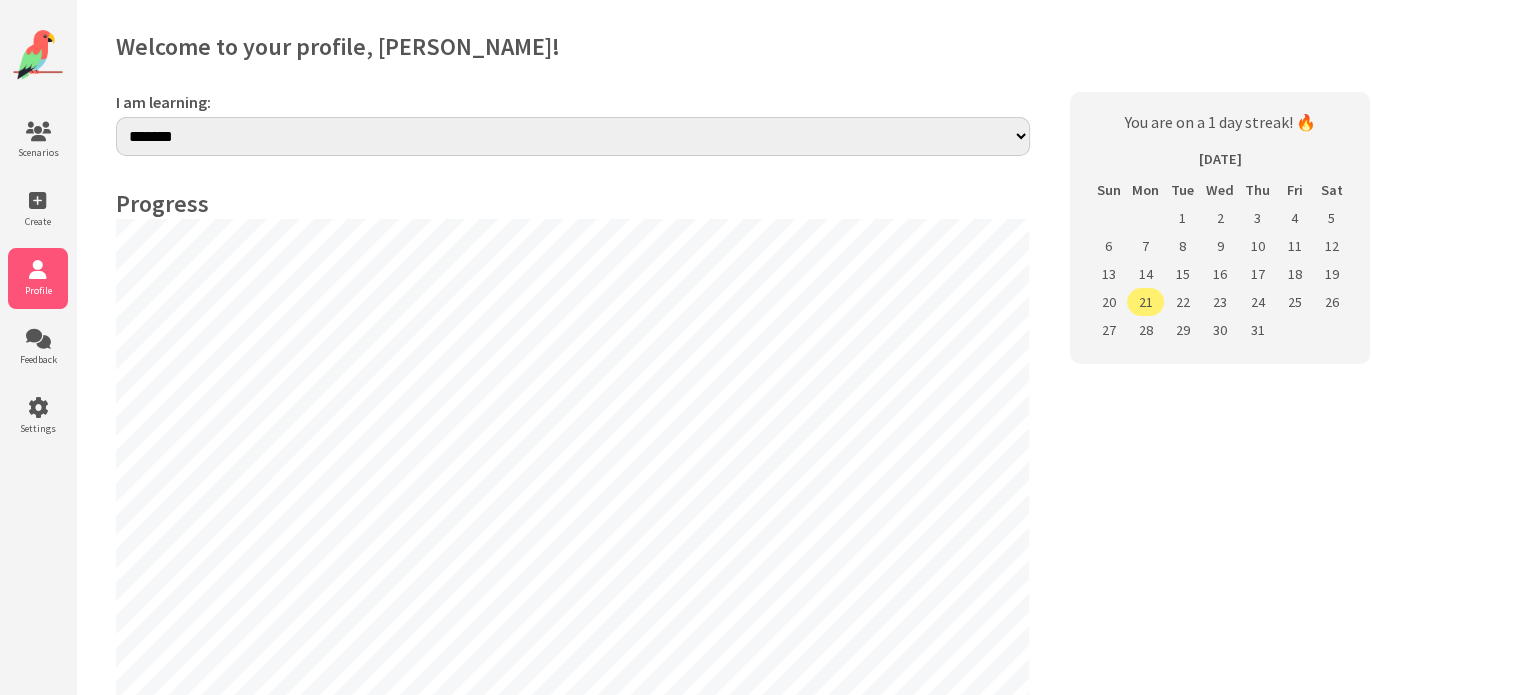 click on "**********" at bounding box center (573, 136) 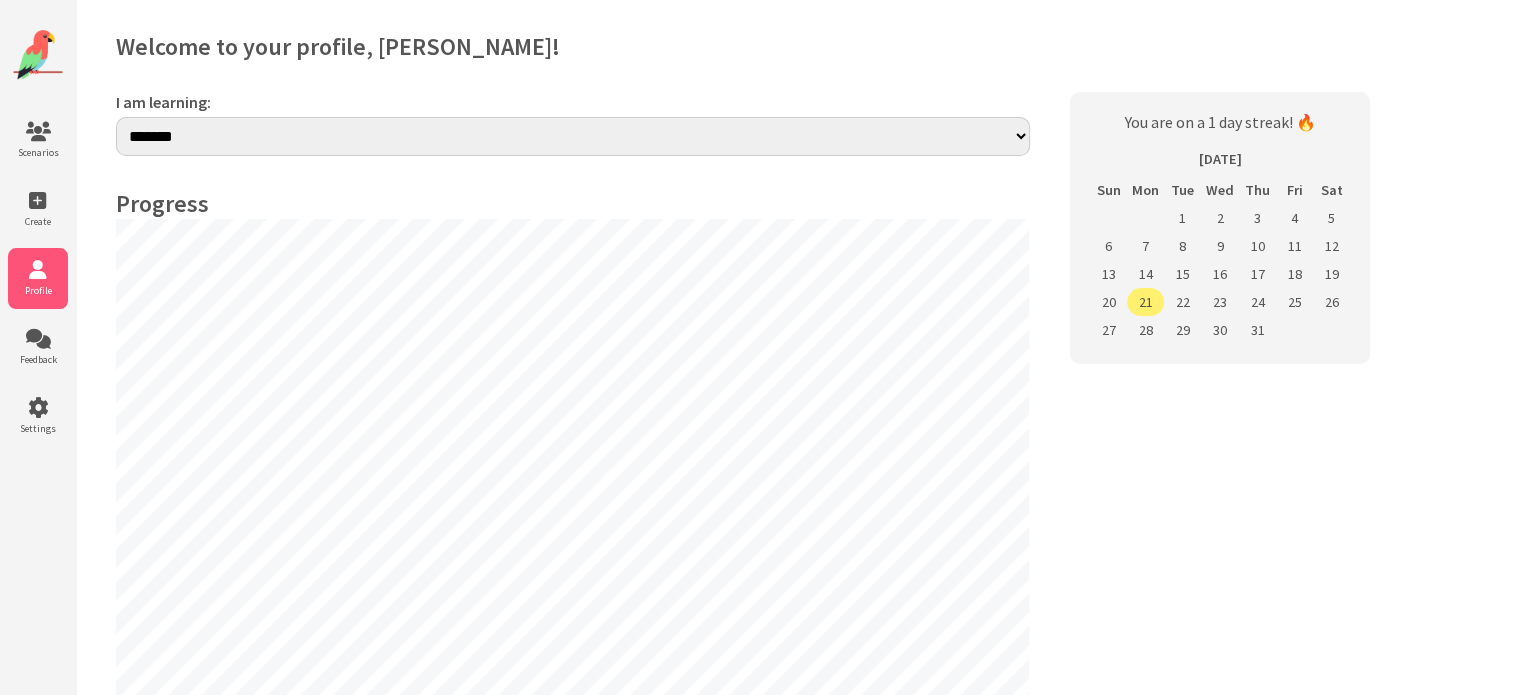 click on "You are on a 1 day streak! 🔥
[DATE]
Sun Mon Tue Wed Thu Fri Sat
1 2 3 4 5 6 7 8 9 10 11 12 13 14 15 16 17 18 19 20 21 22 23 24 25 26 27 28 29 30 31" at bounding box center [1220, 15162] 